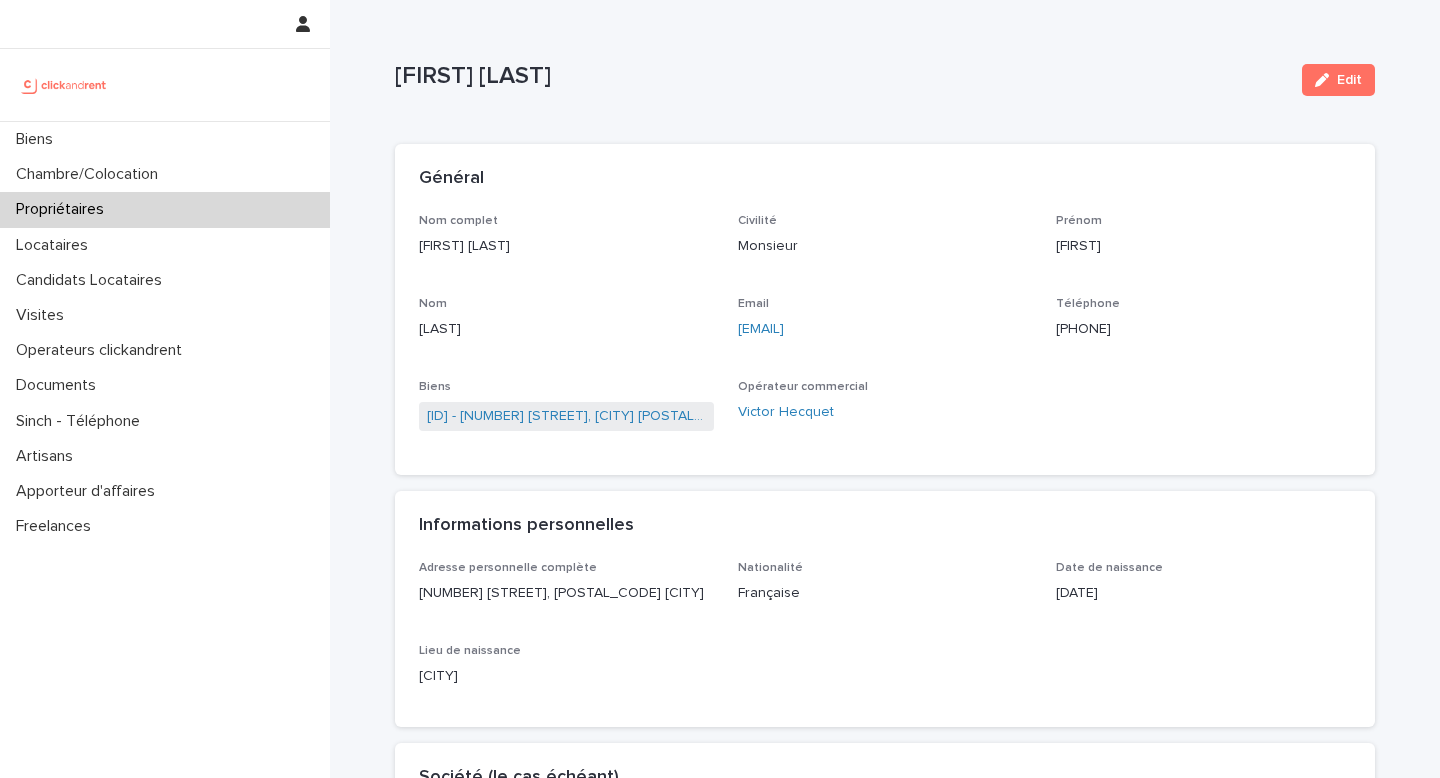 scroll, scrollTop: 0, scrollLeft: 0, axis: both 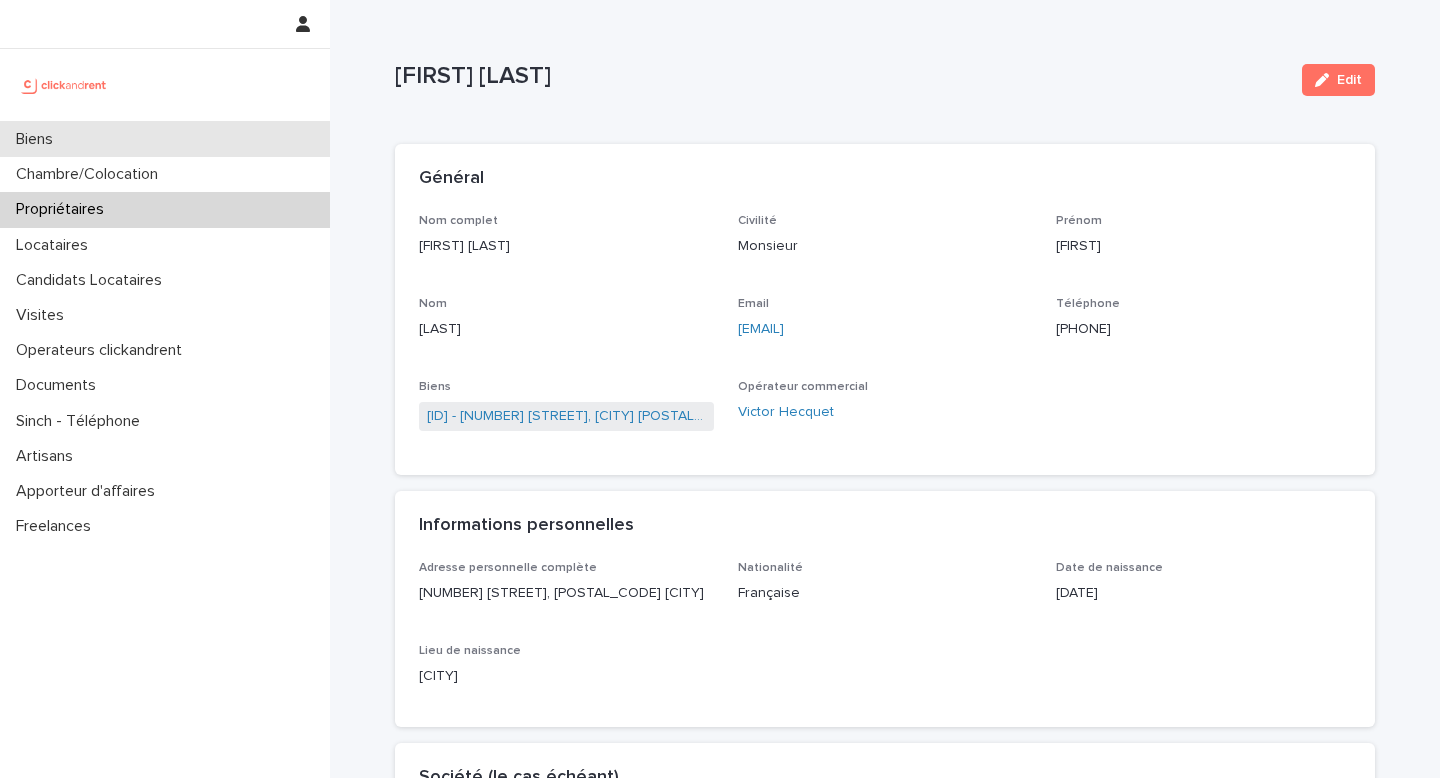 click on "Biens" at bounding box center (165, 139) 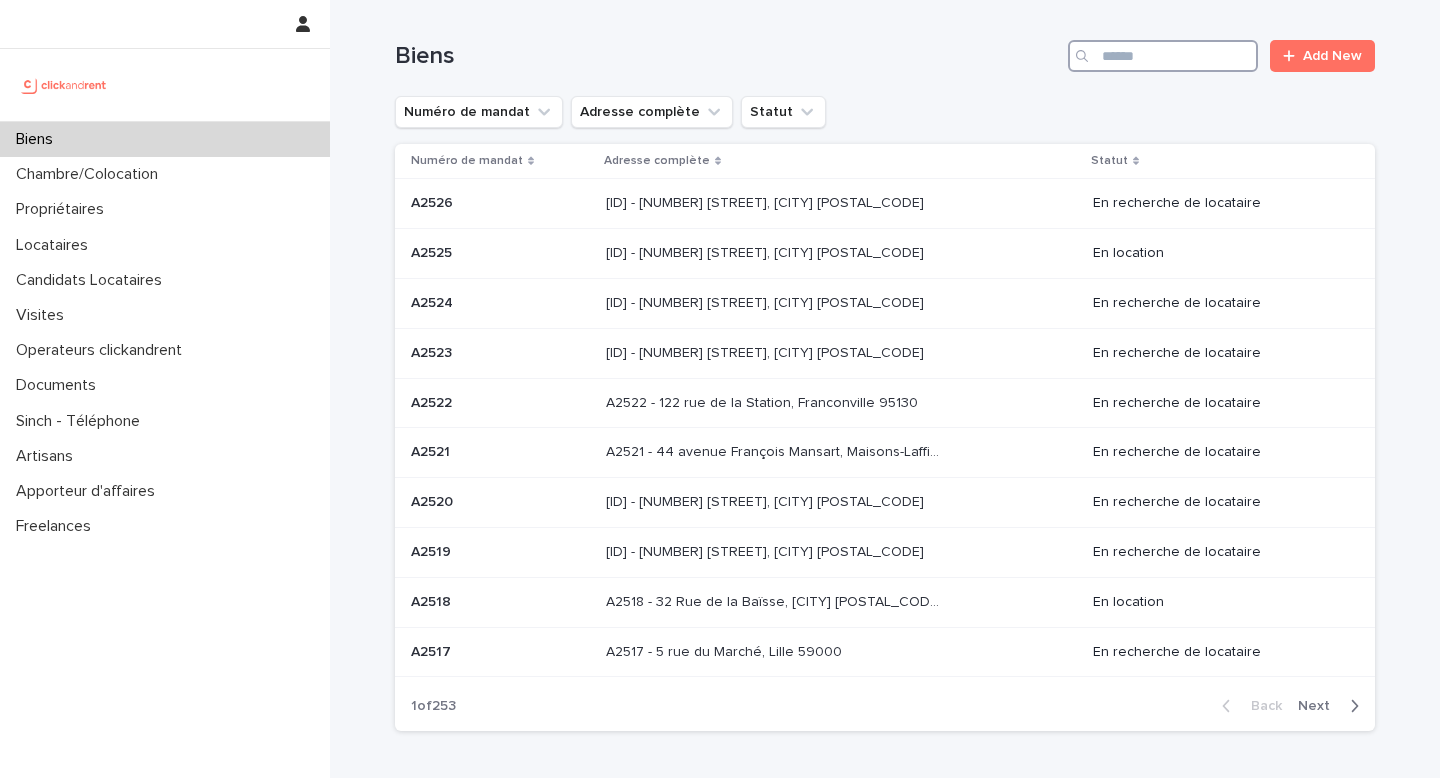 click at bounding box center (1163, 56) 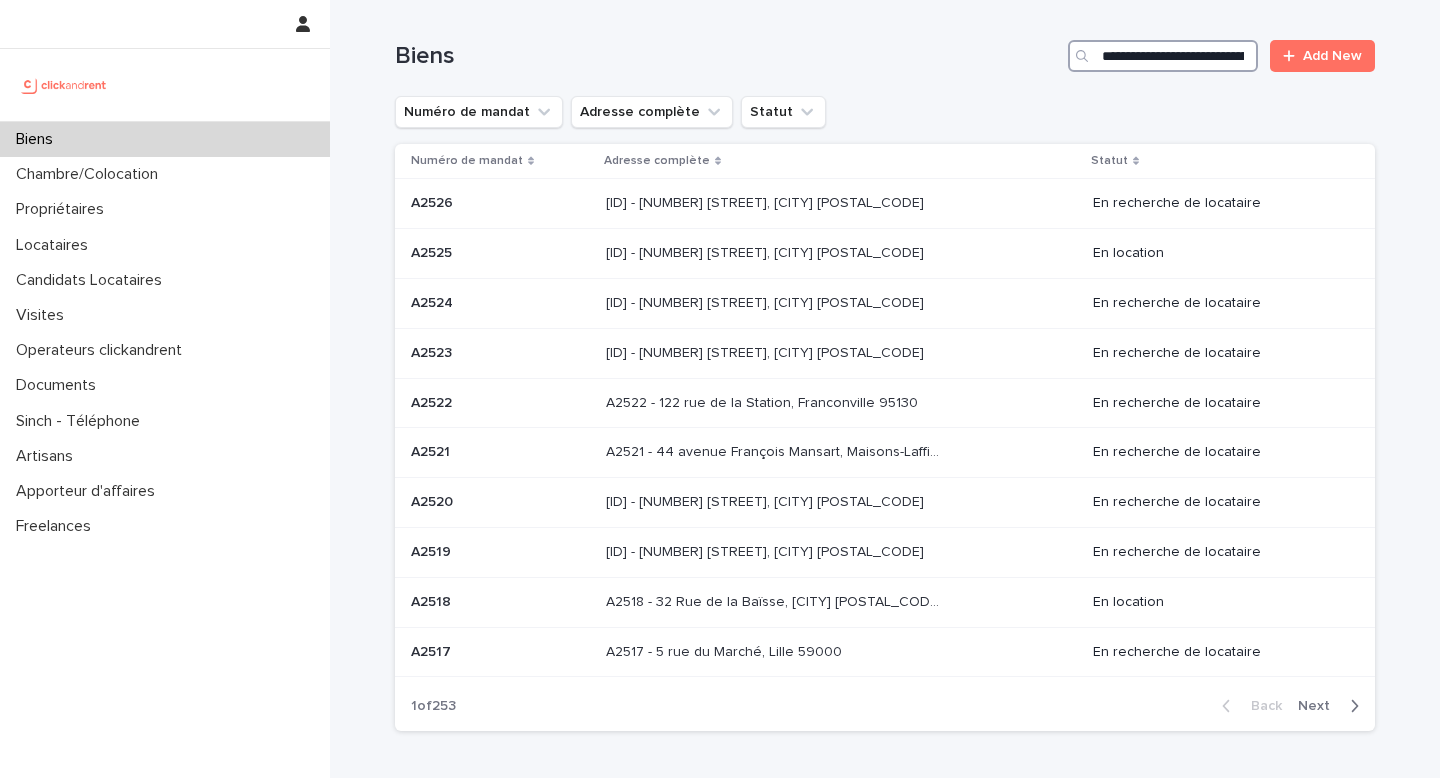 scroll, scrollTop: 0, scrollLeft: 222, axis: horizontal 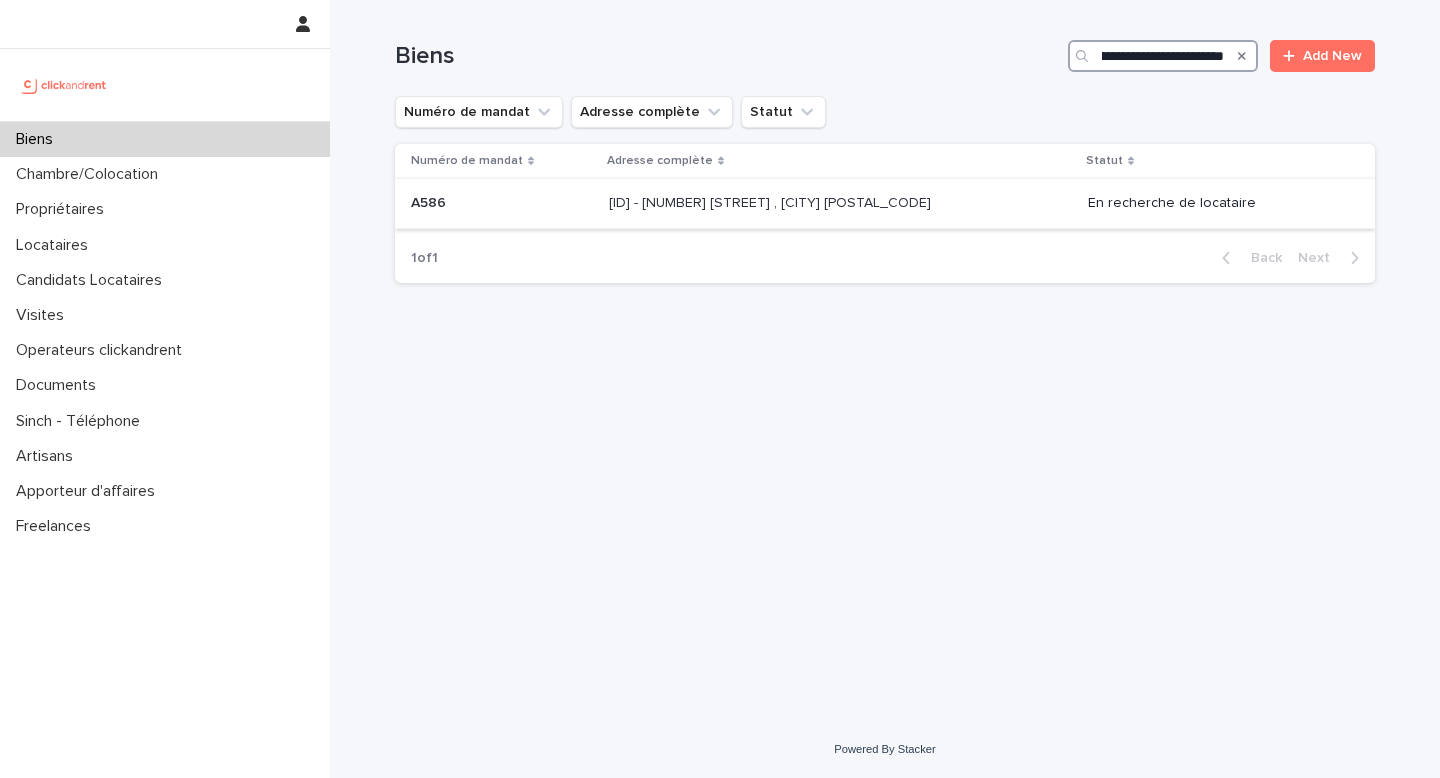 type on "**********" 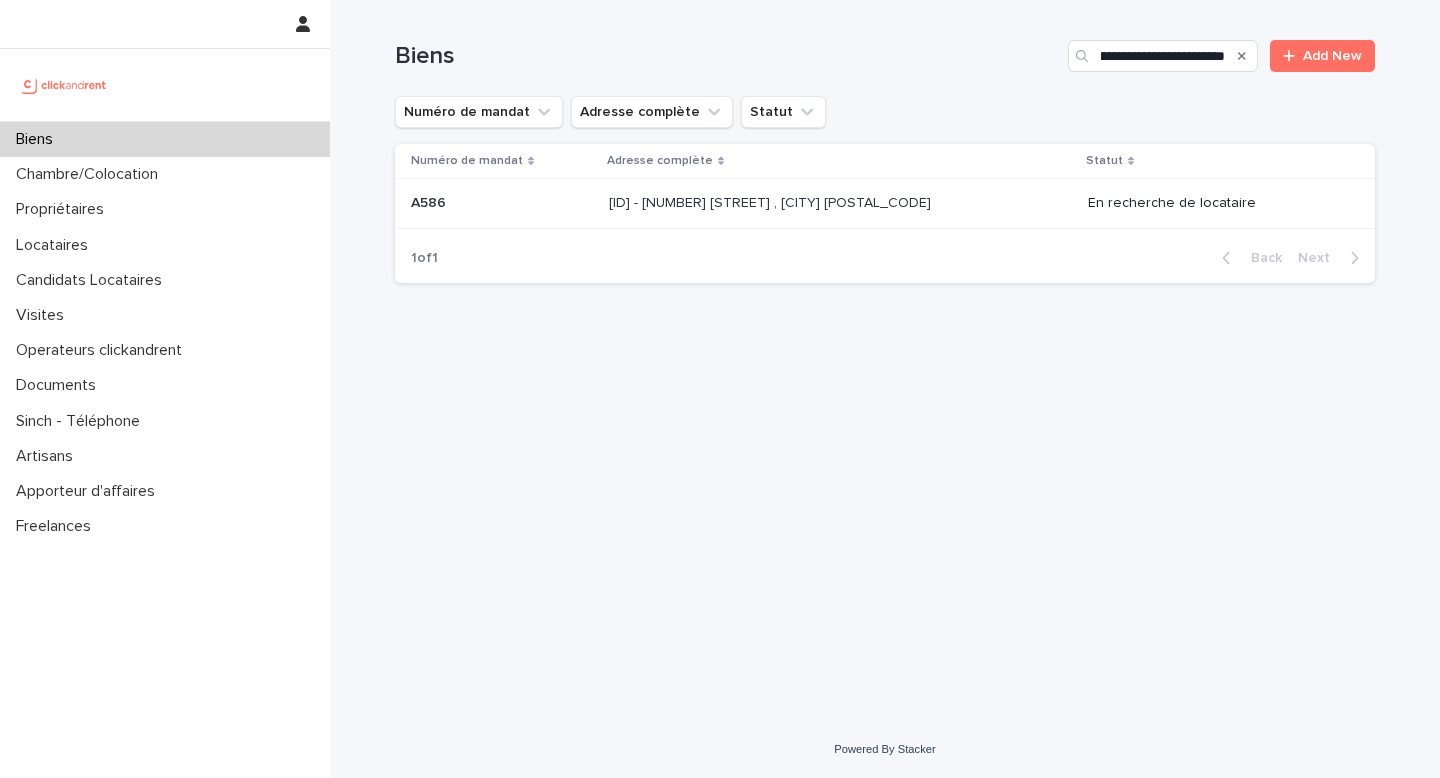 click on "En recherche de locataire" at bounding box center [1215, 203] 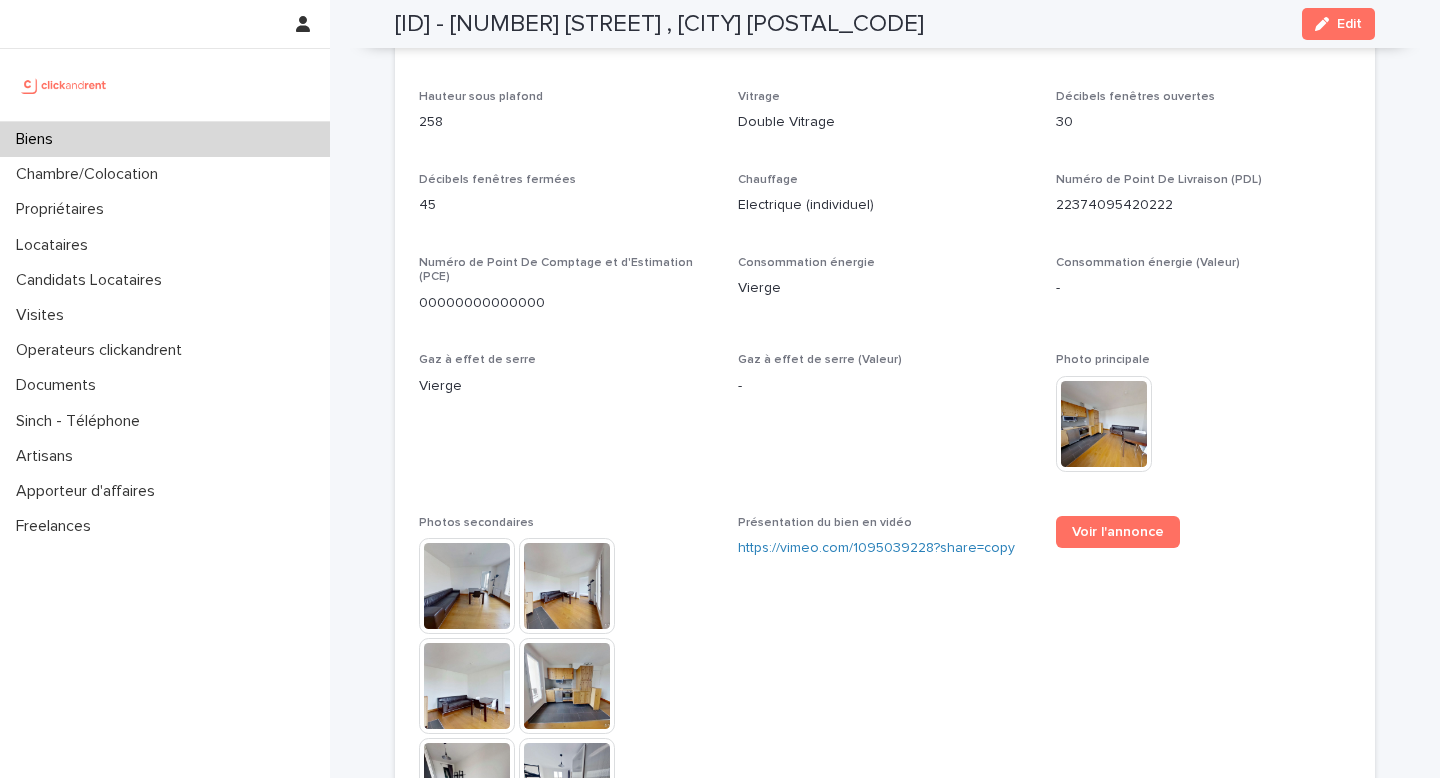 scroll, scrollTop: 5223, scrollLeft: 0, axis: vertical 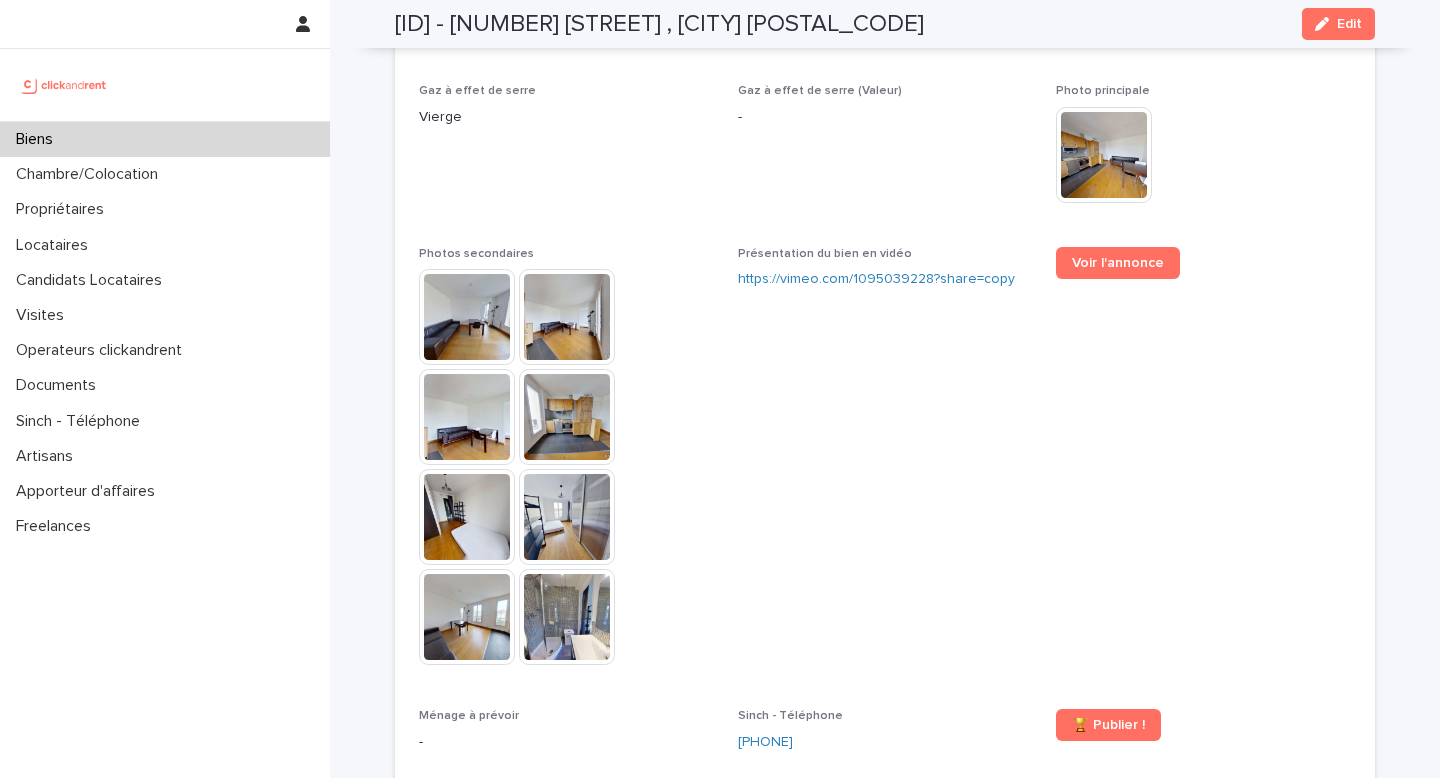 click at bounding box center (467, 317) 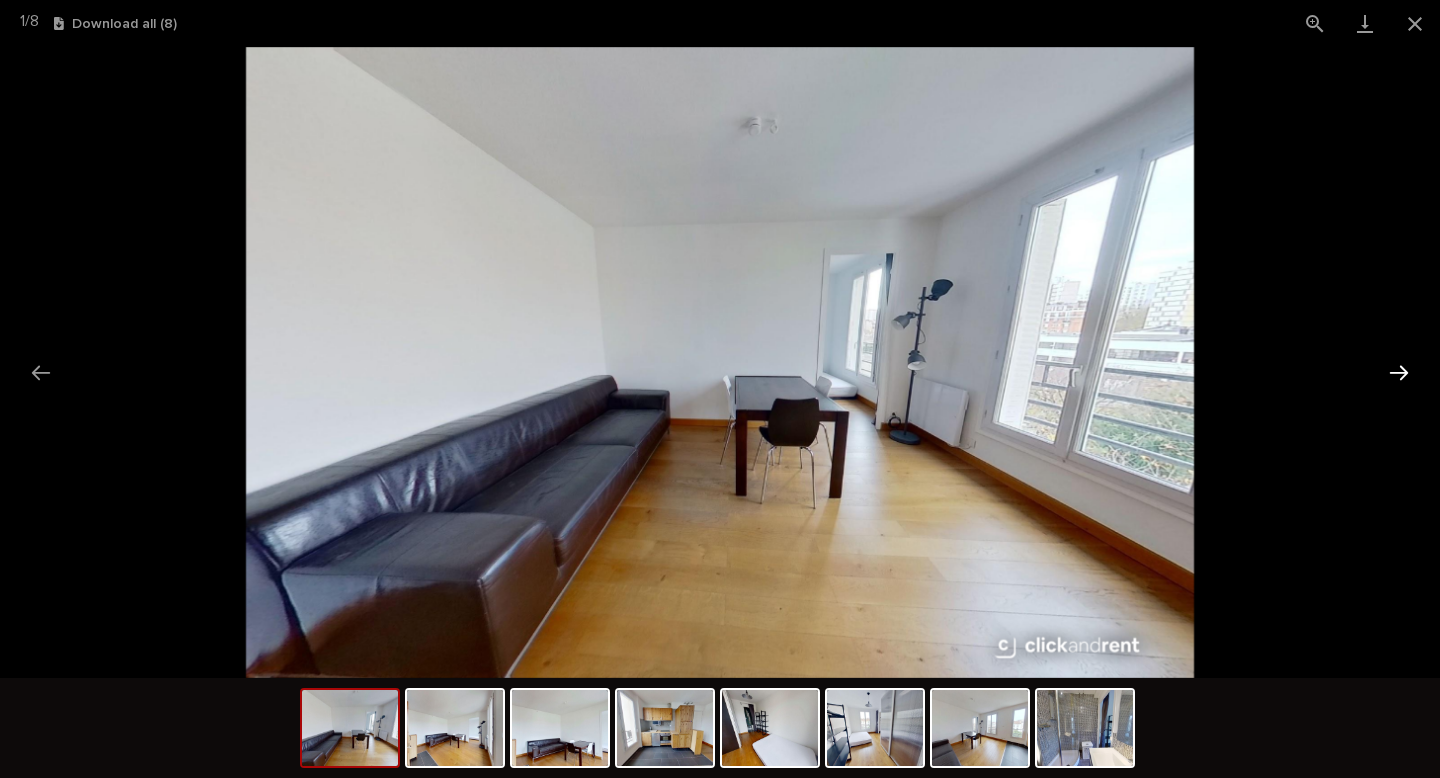 click at bounding box center (1399, 372) 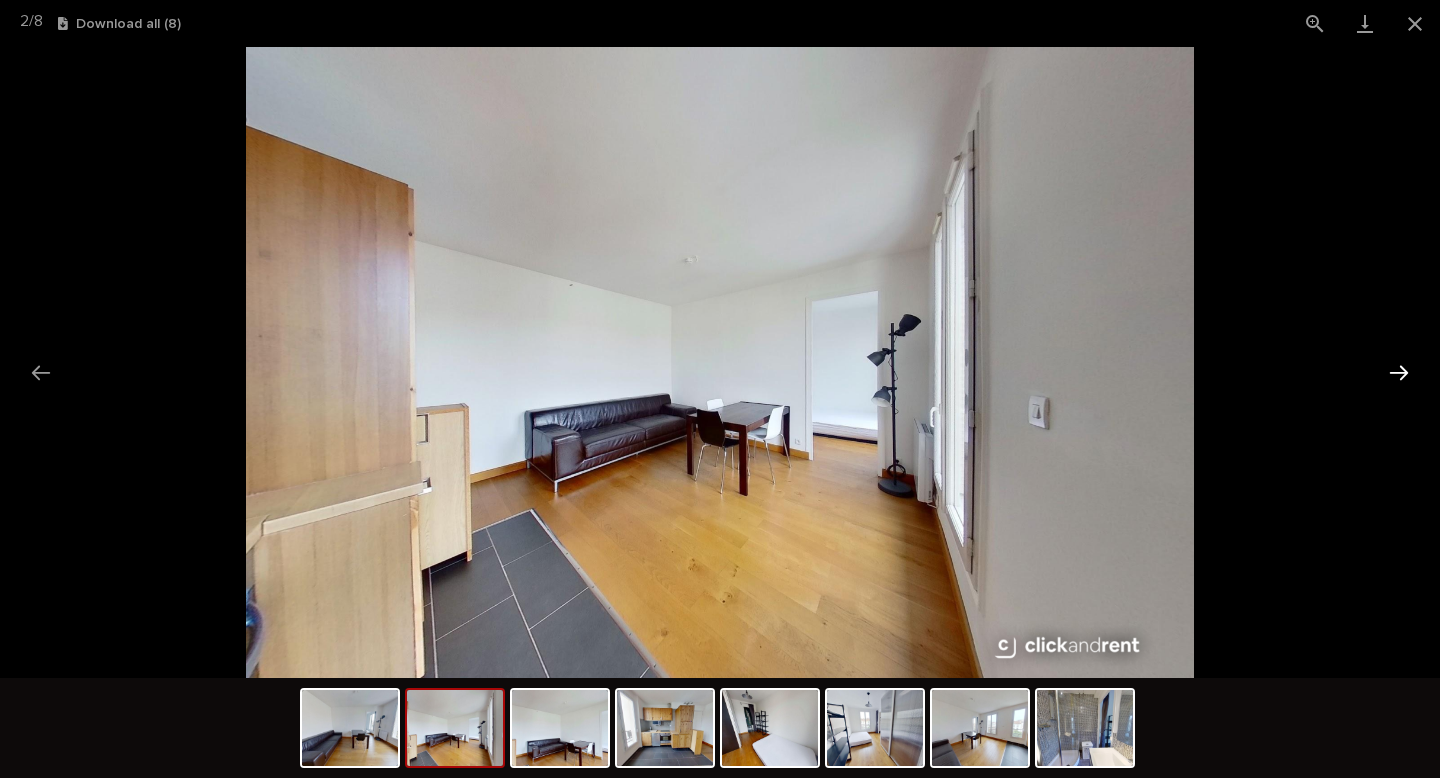 click at bounding box center [1399, 372] 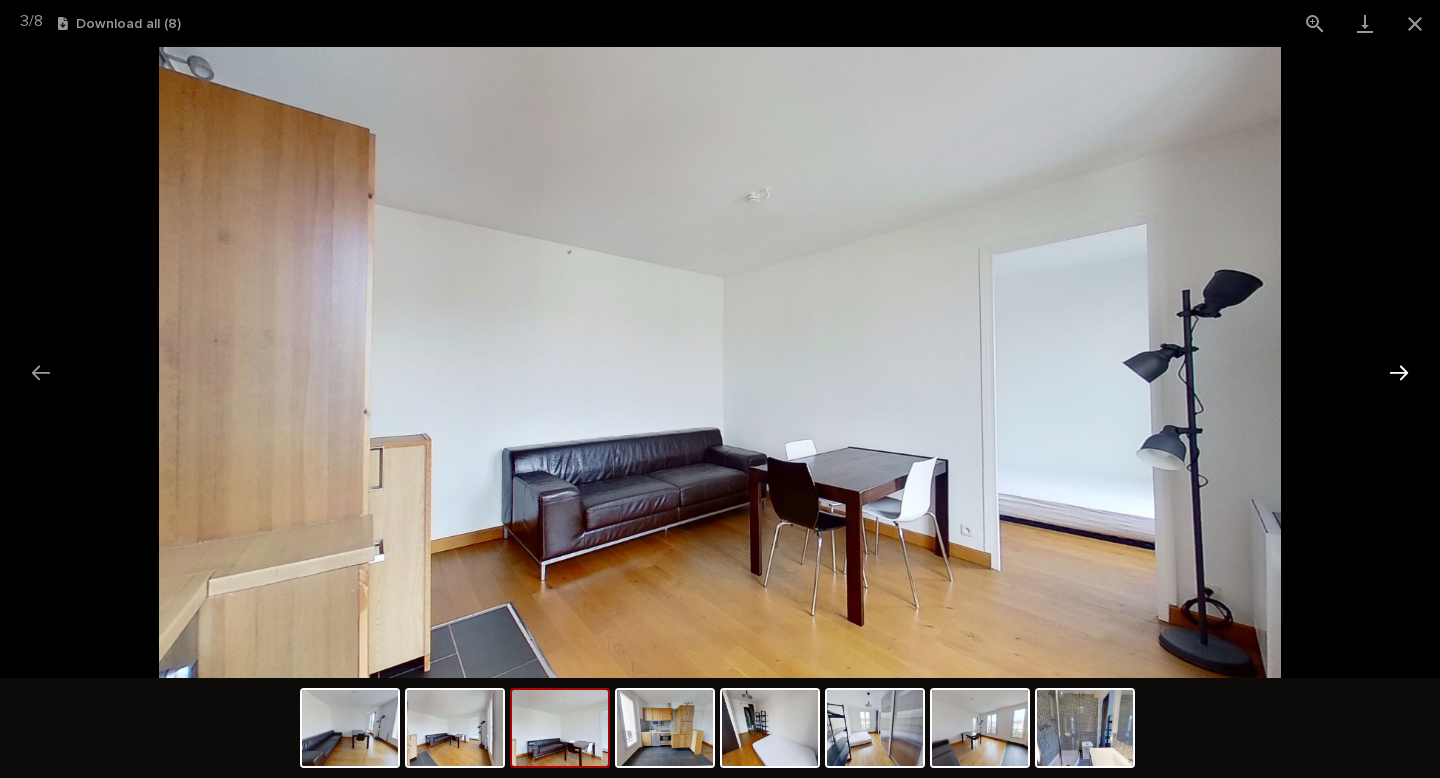click at bounding box center [1399, 372] 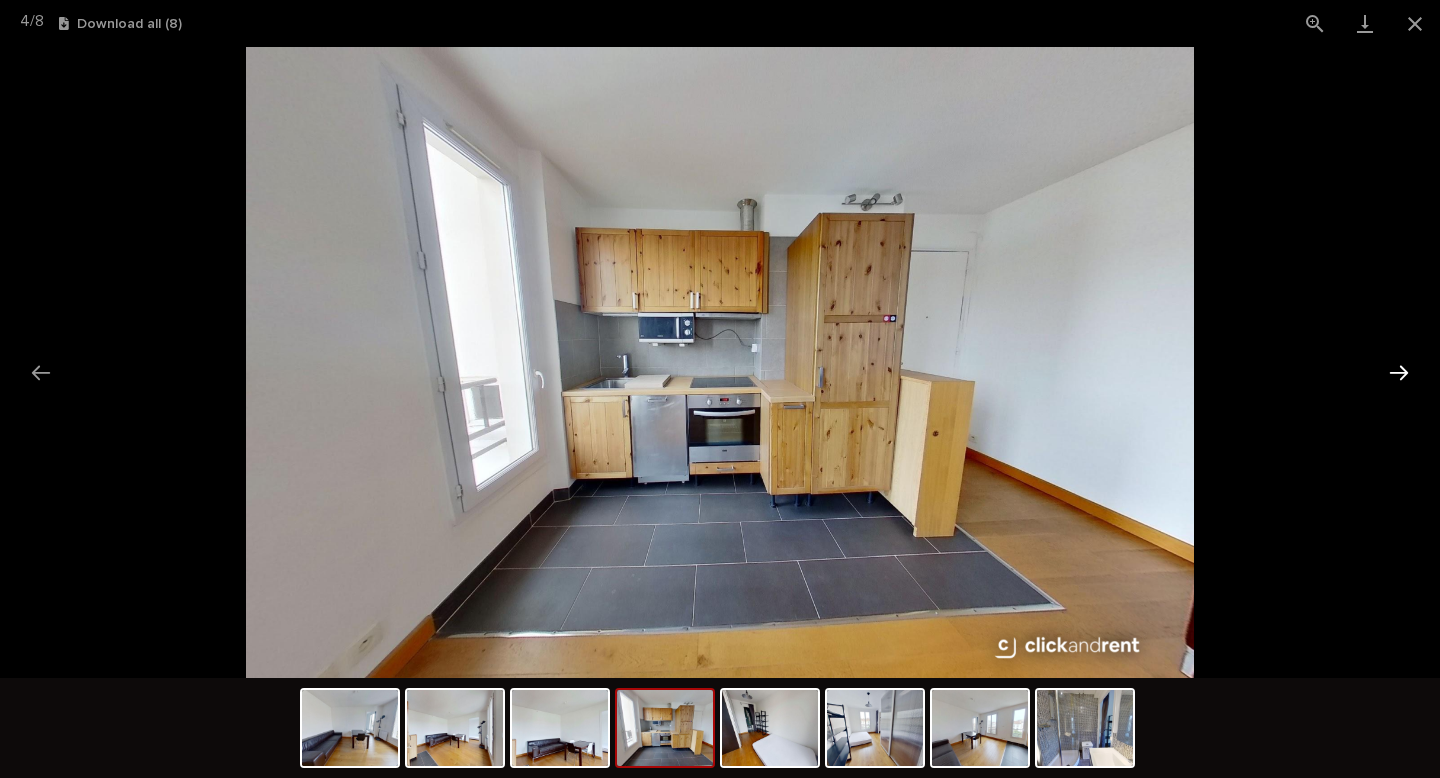 click at bounding box center [1399, 372] 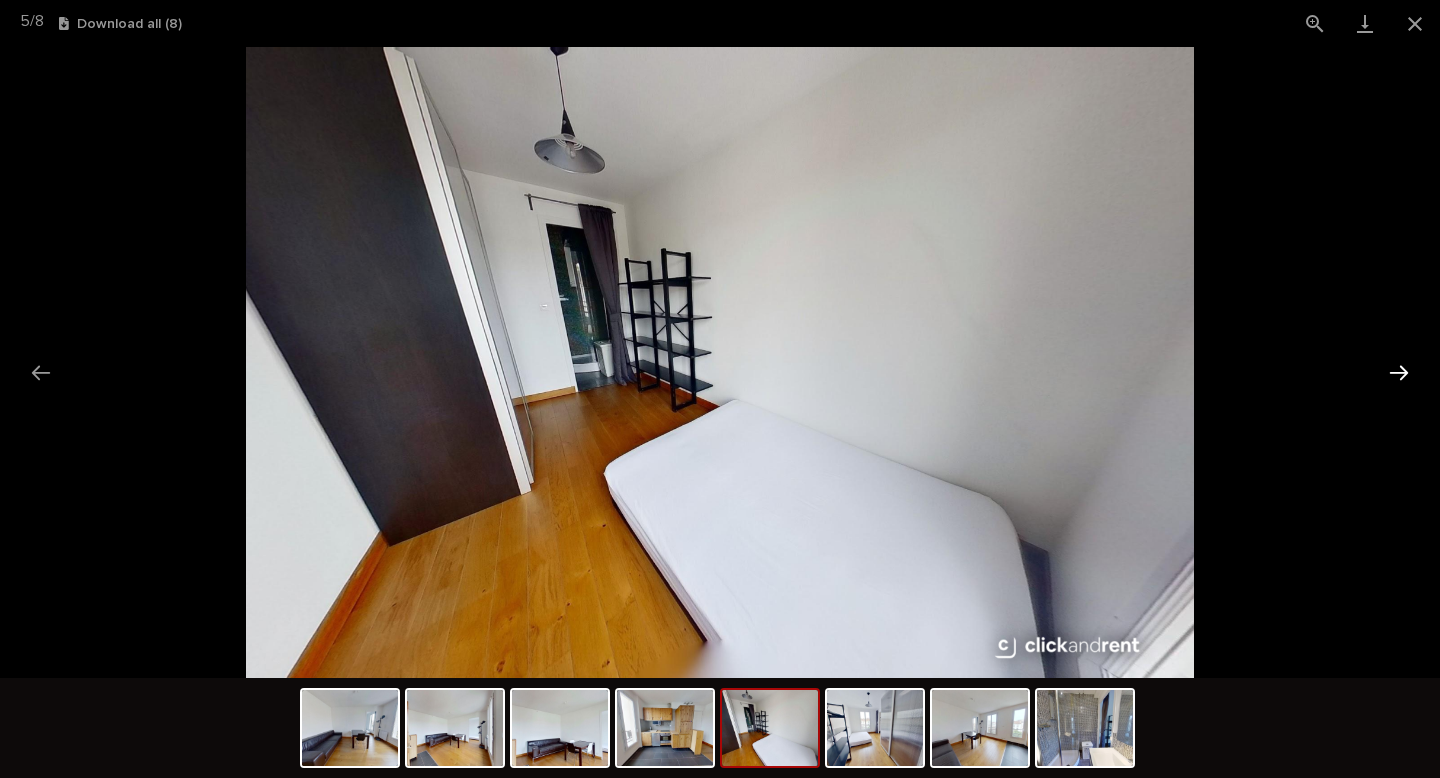 click at bounding box center [1399, 372] 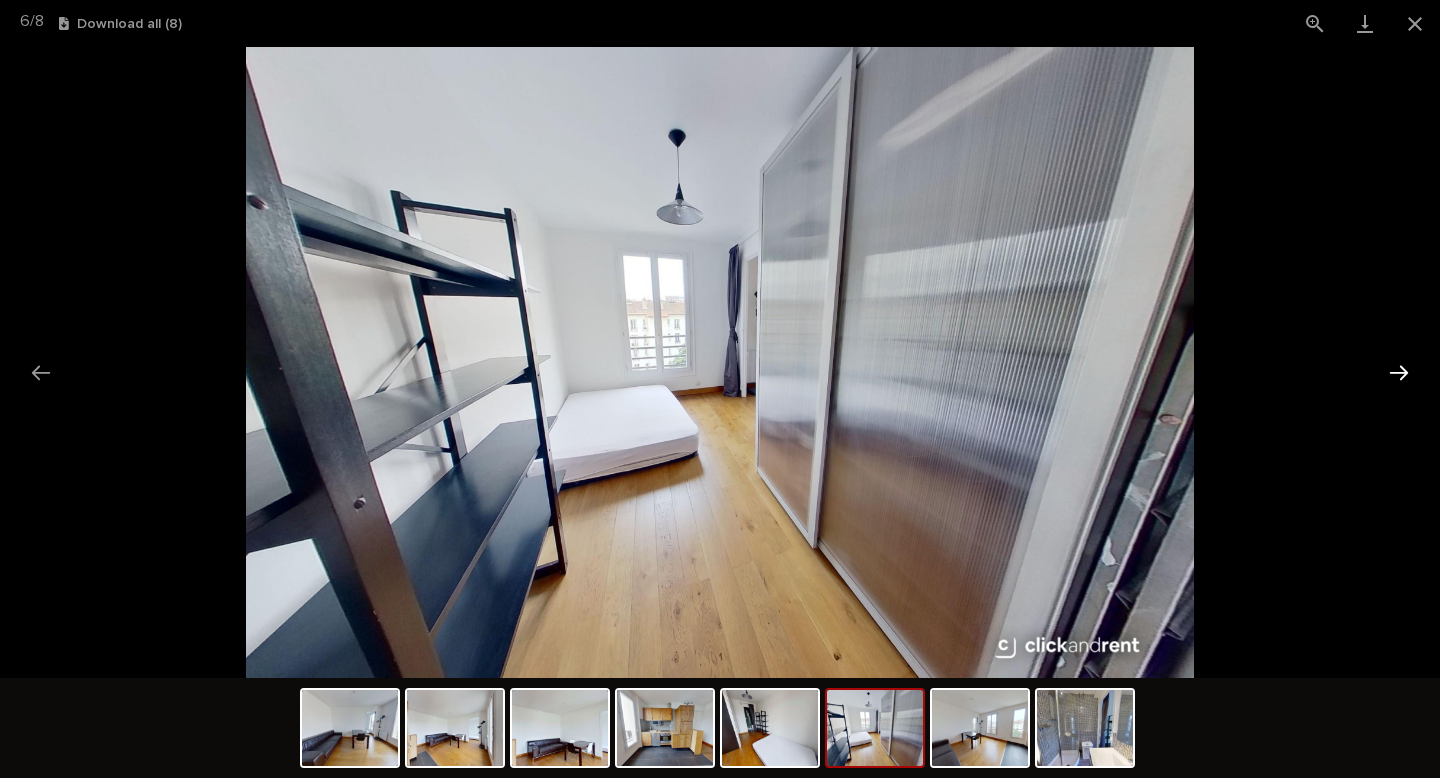 click at bounding box center [1399, 372] 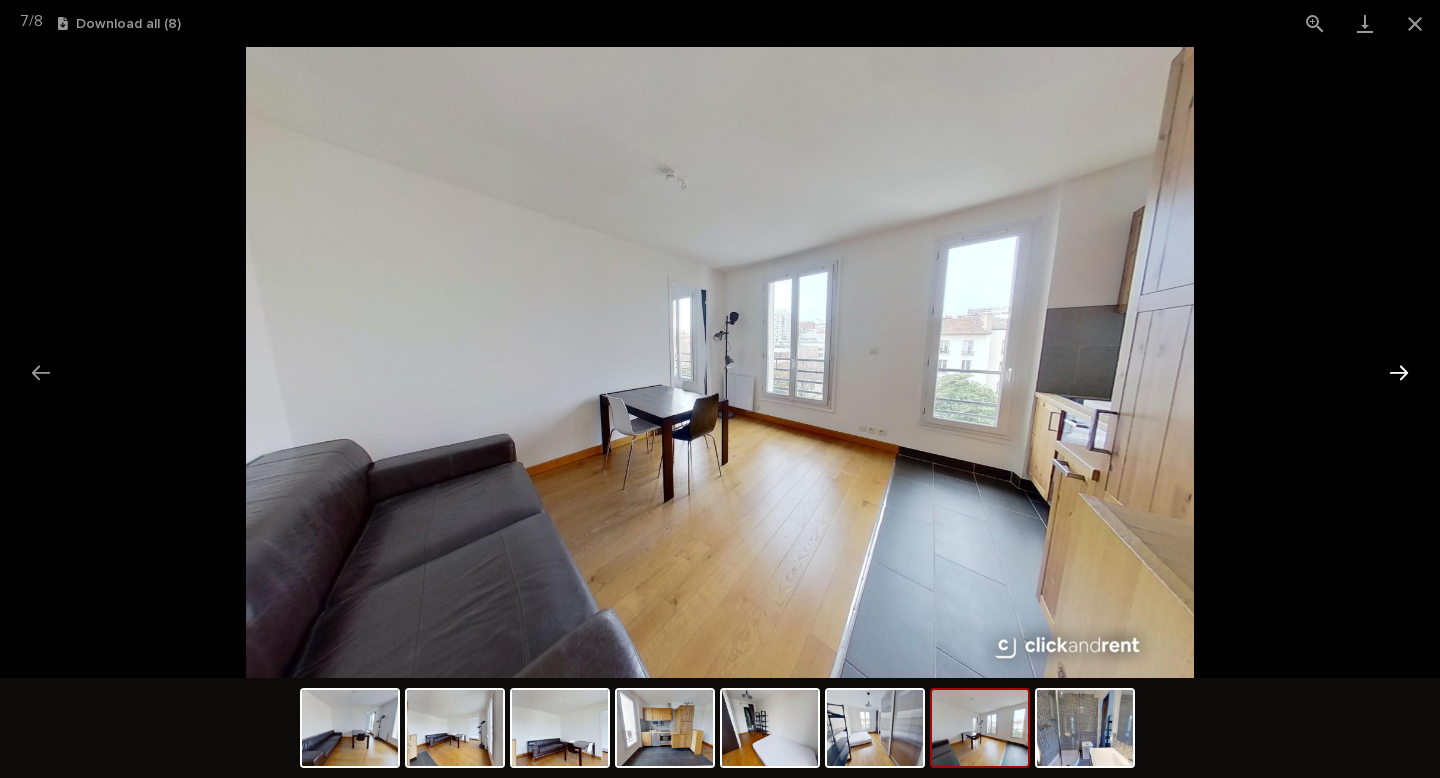 click at bounding box center (1399, 372) 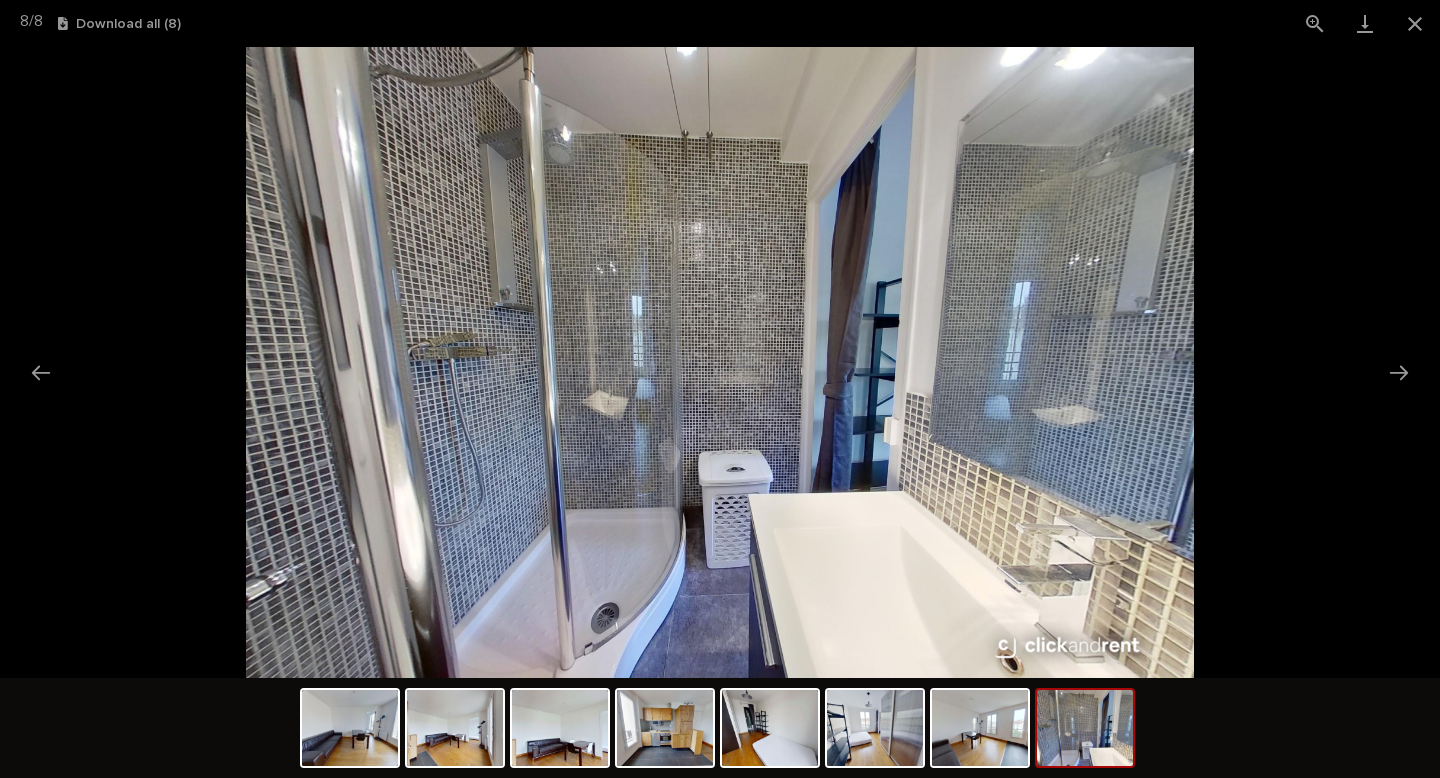 scroll, scrollTop: 0, scrollLeft: 0, axis: both 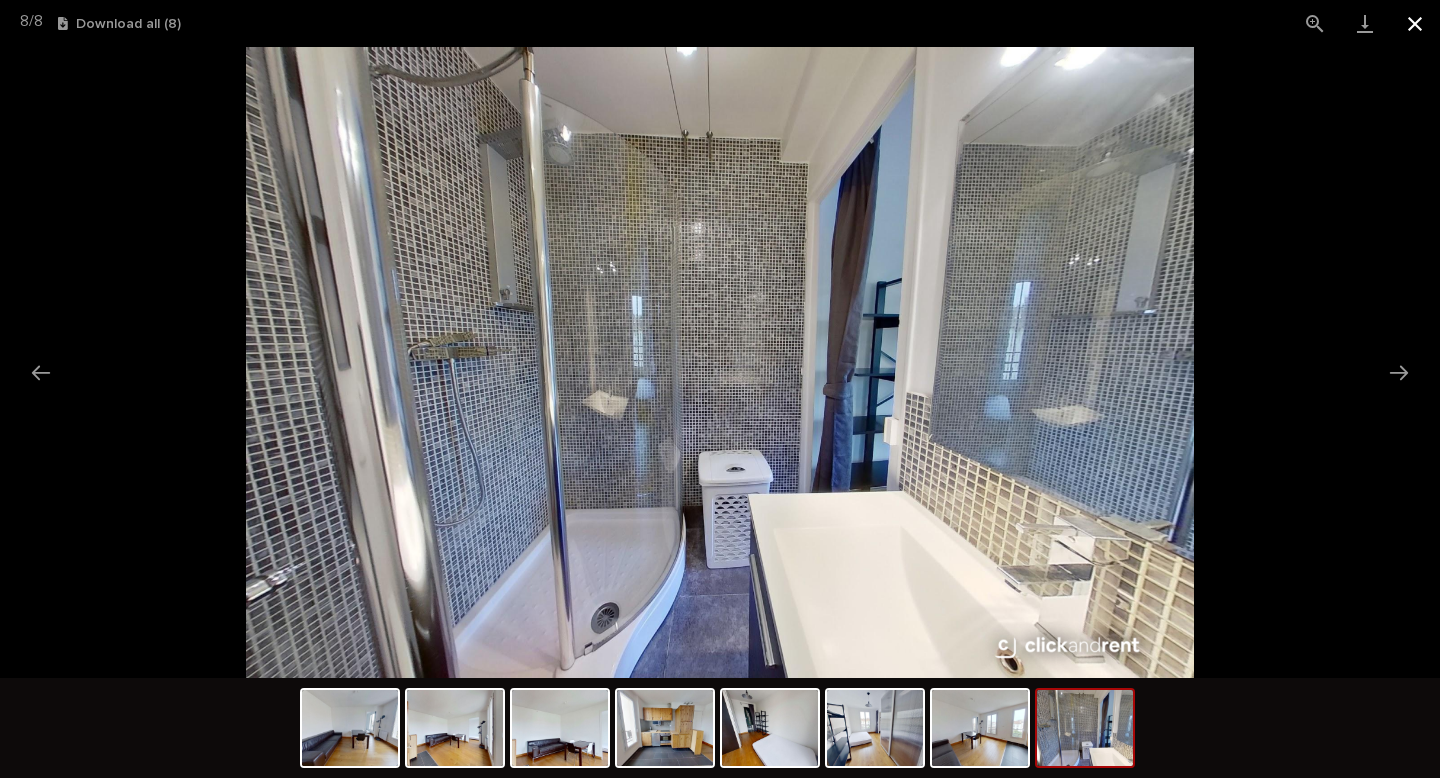 click at bounding box center (1415, 23) 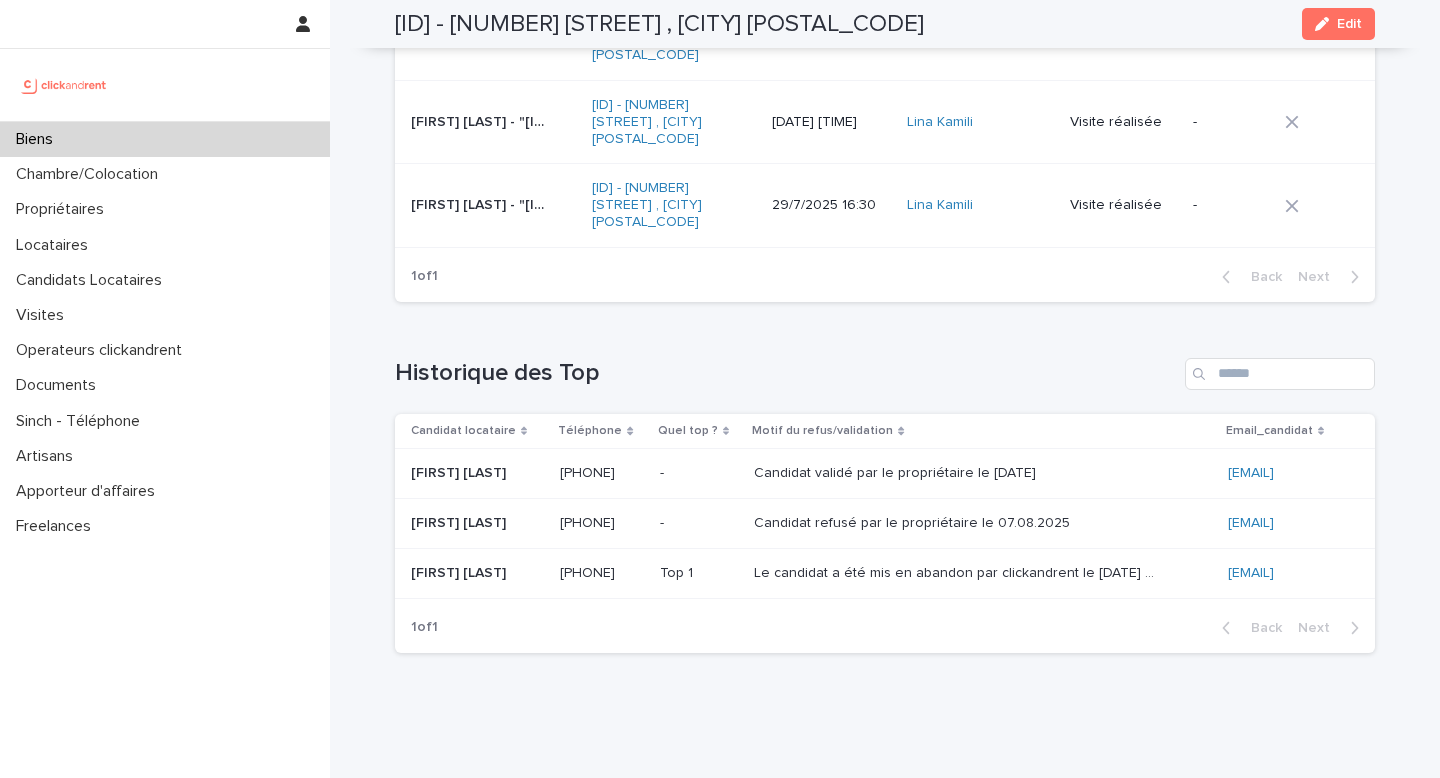 scroll, scrollTop: 8075, scrollLeft: 0, axis: vertical 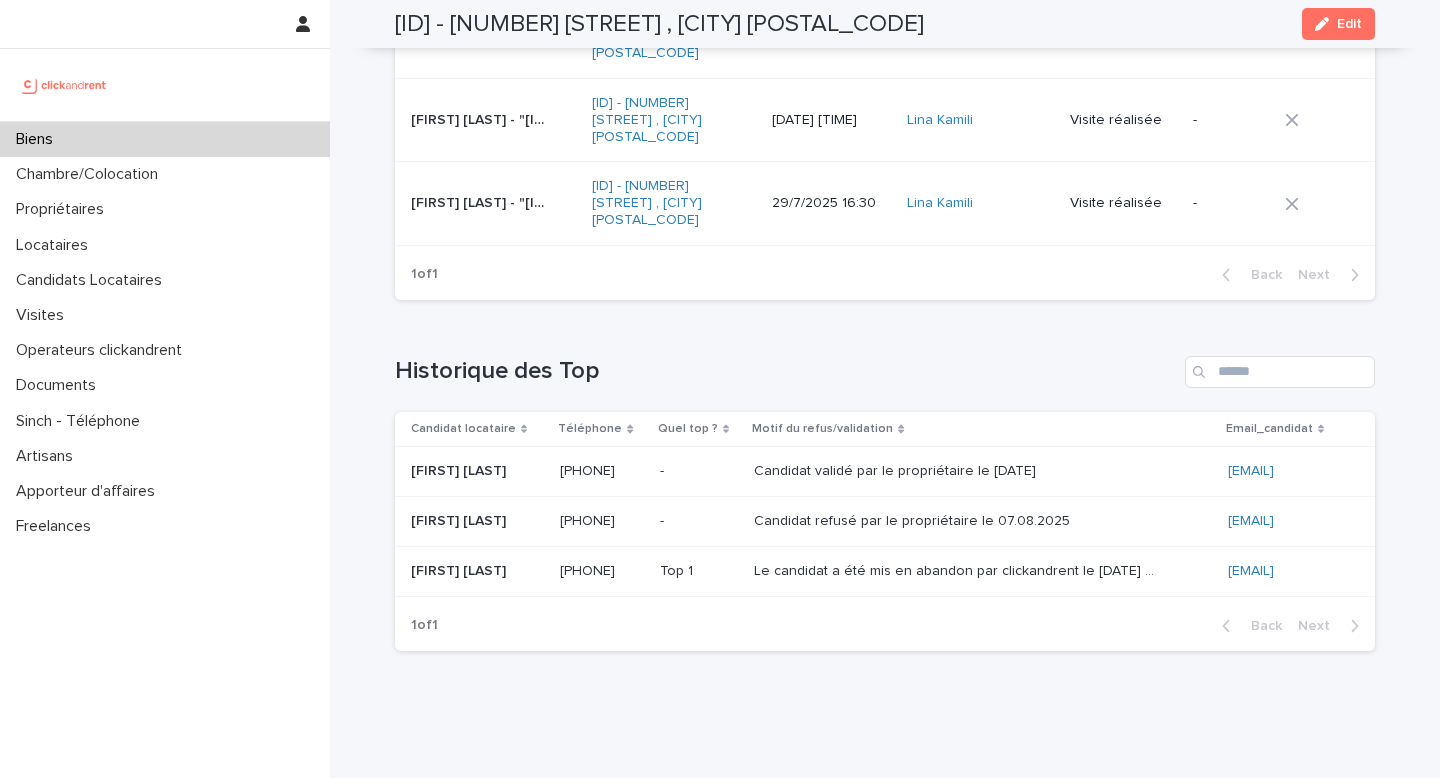 click on "Candidat validé par le propriétaire le [DATE]" at bounding box center (897, 469) 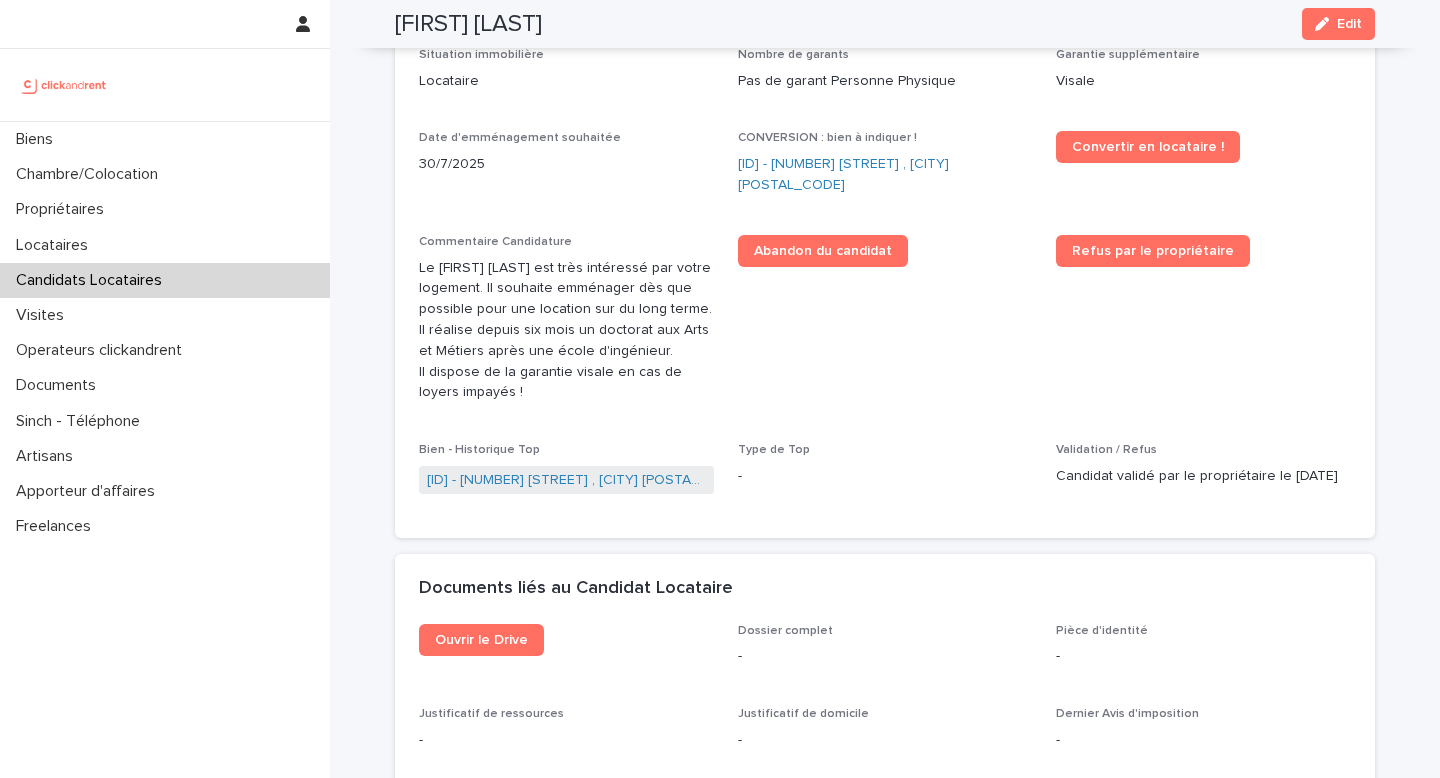 scroll, scrollTop: 669, scrollLeft: 0, axis: vertical 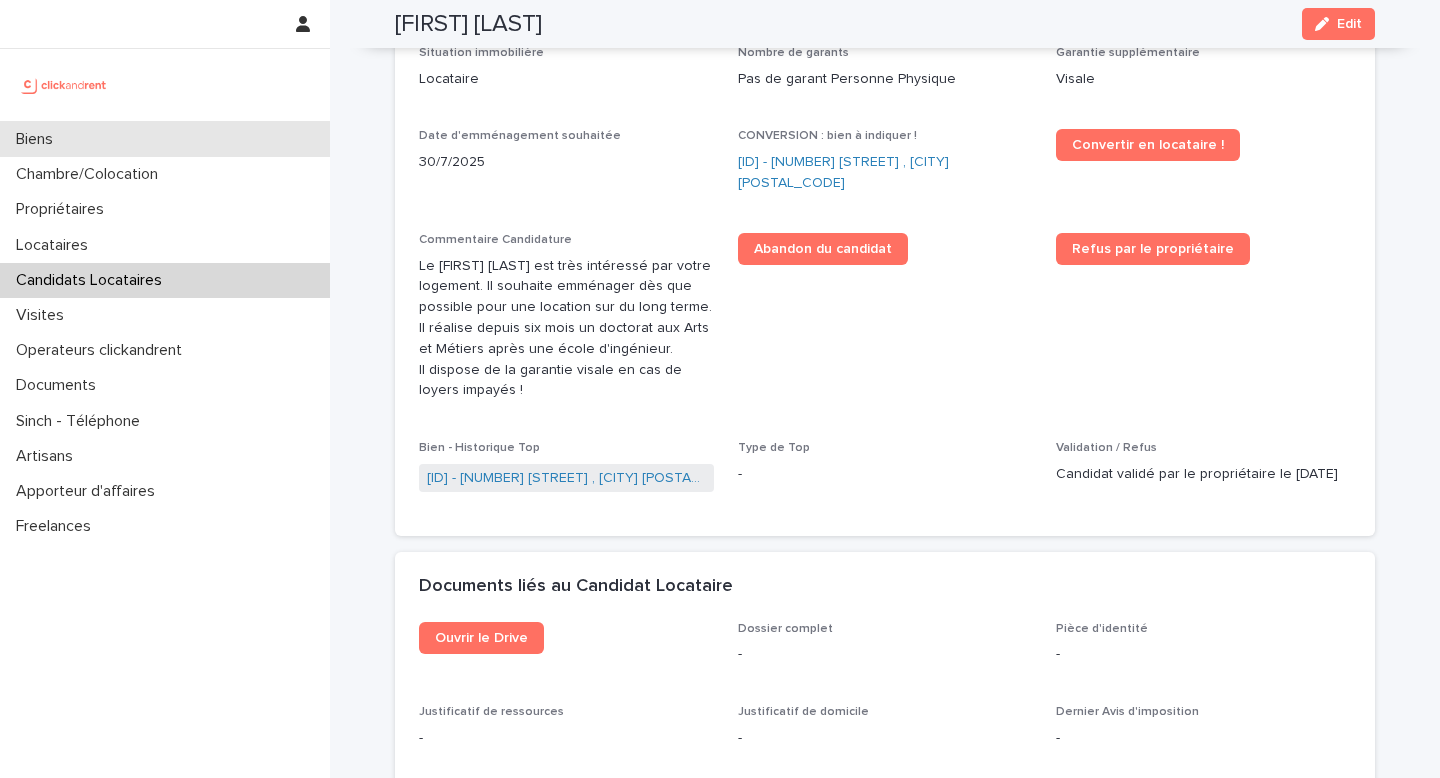 click on "Biens" at bounding box center [165, 139] 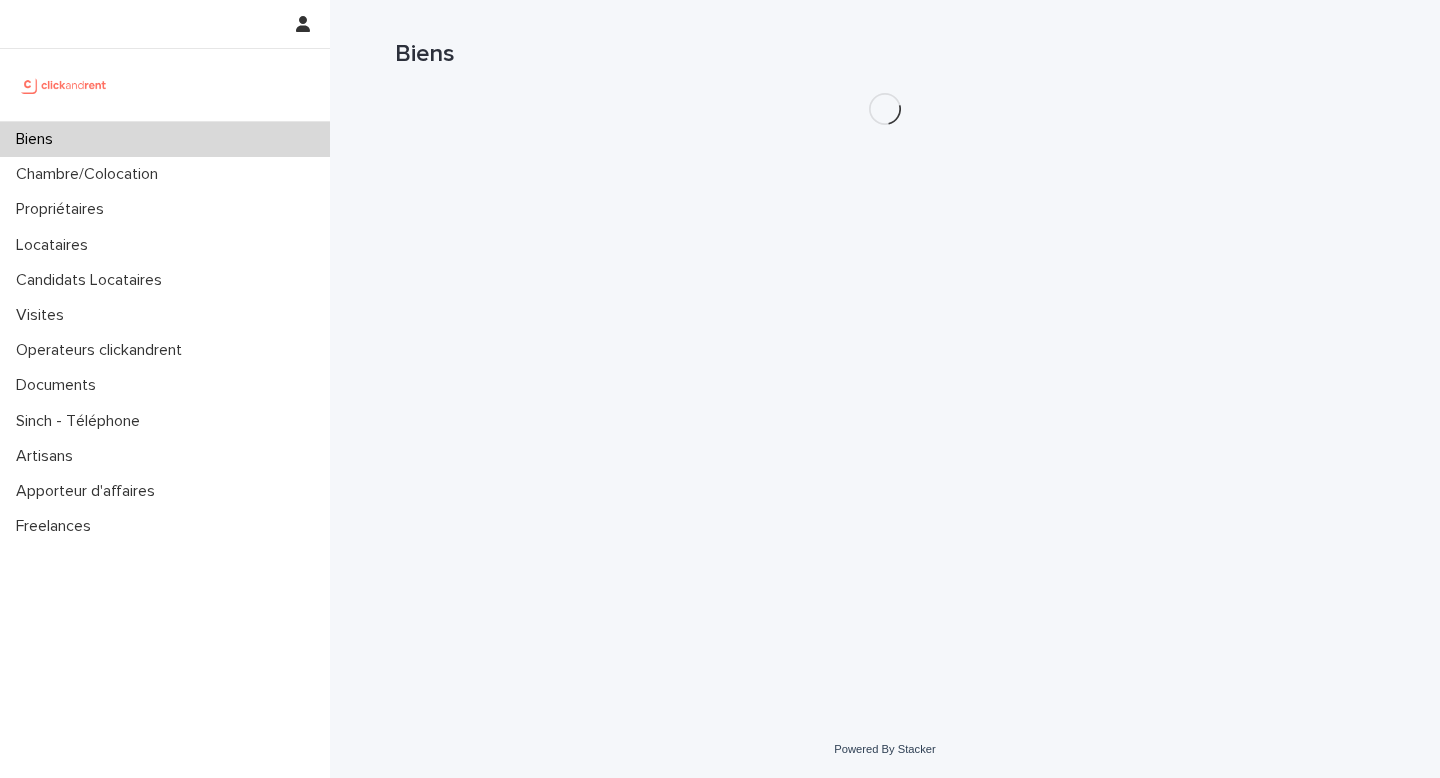 scroll, scrollTop: 0, scrollLeft: 0, axis: both 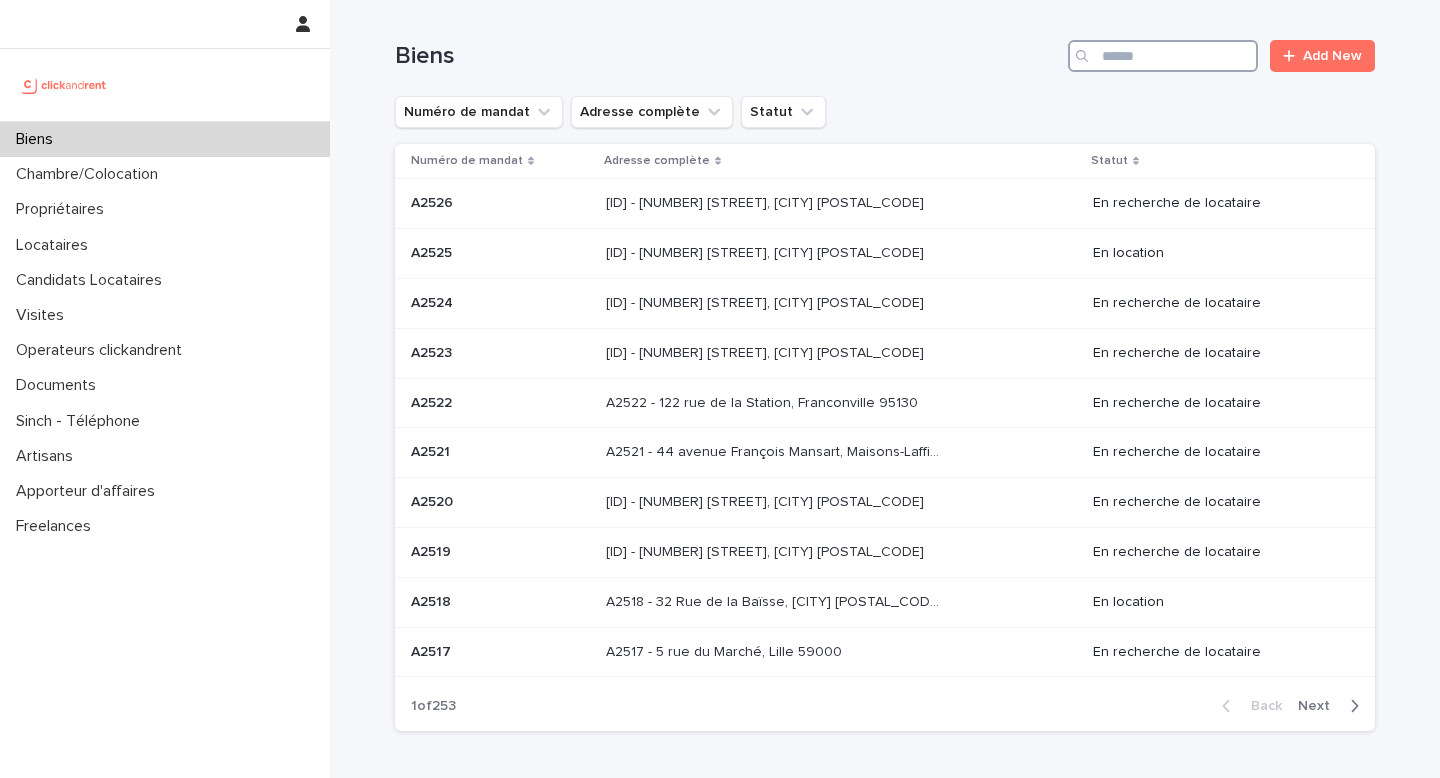 click at bounding box center (1163, 56) 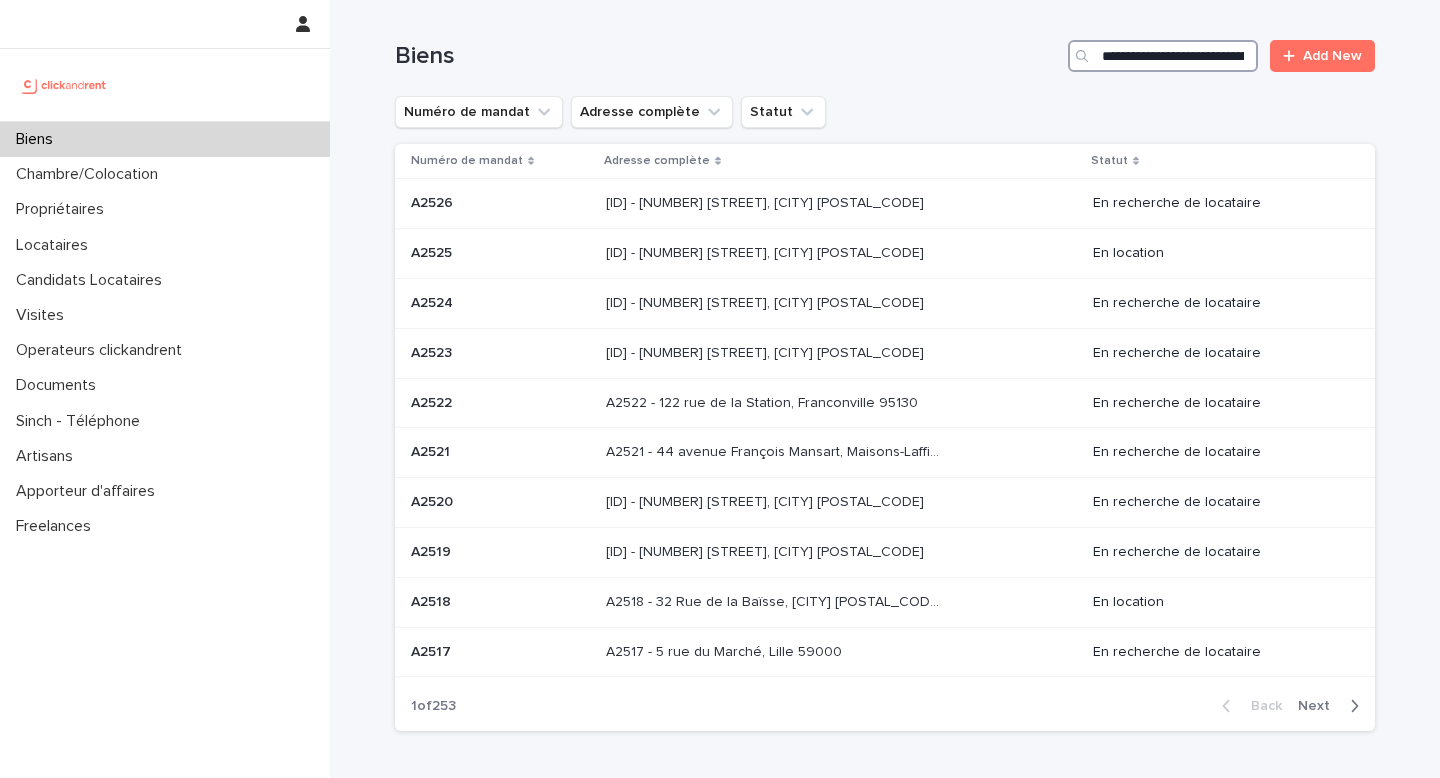 scroll, scrollTop: 0, scrollLeft: 132, axis: horizontal 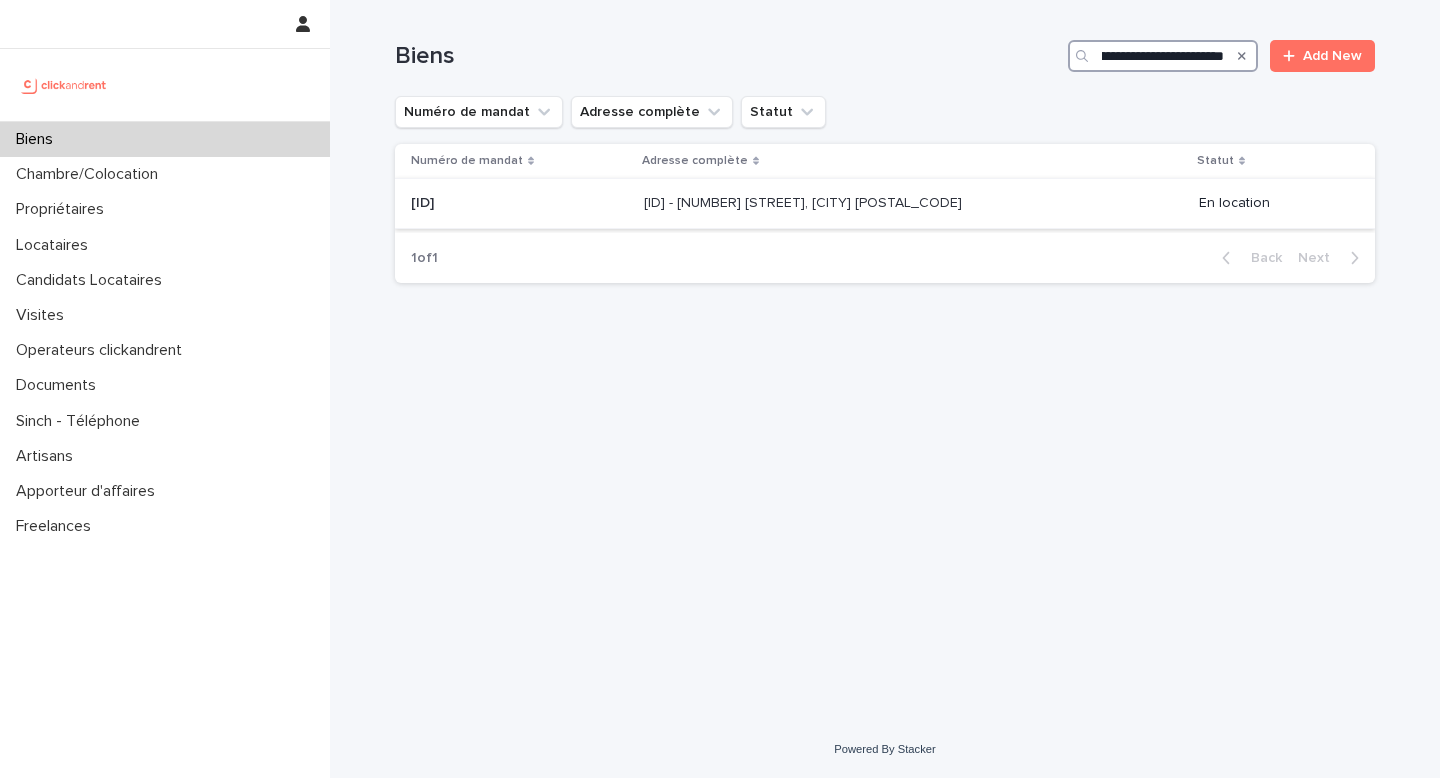 type on "**********" 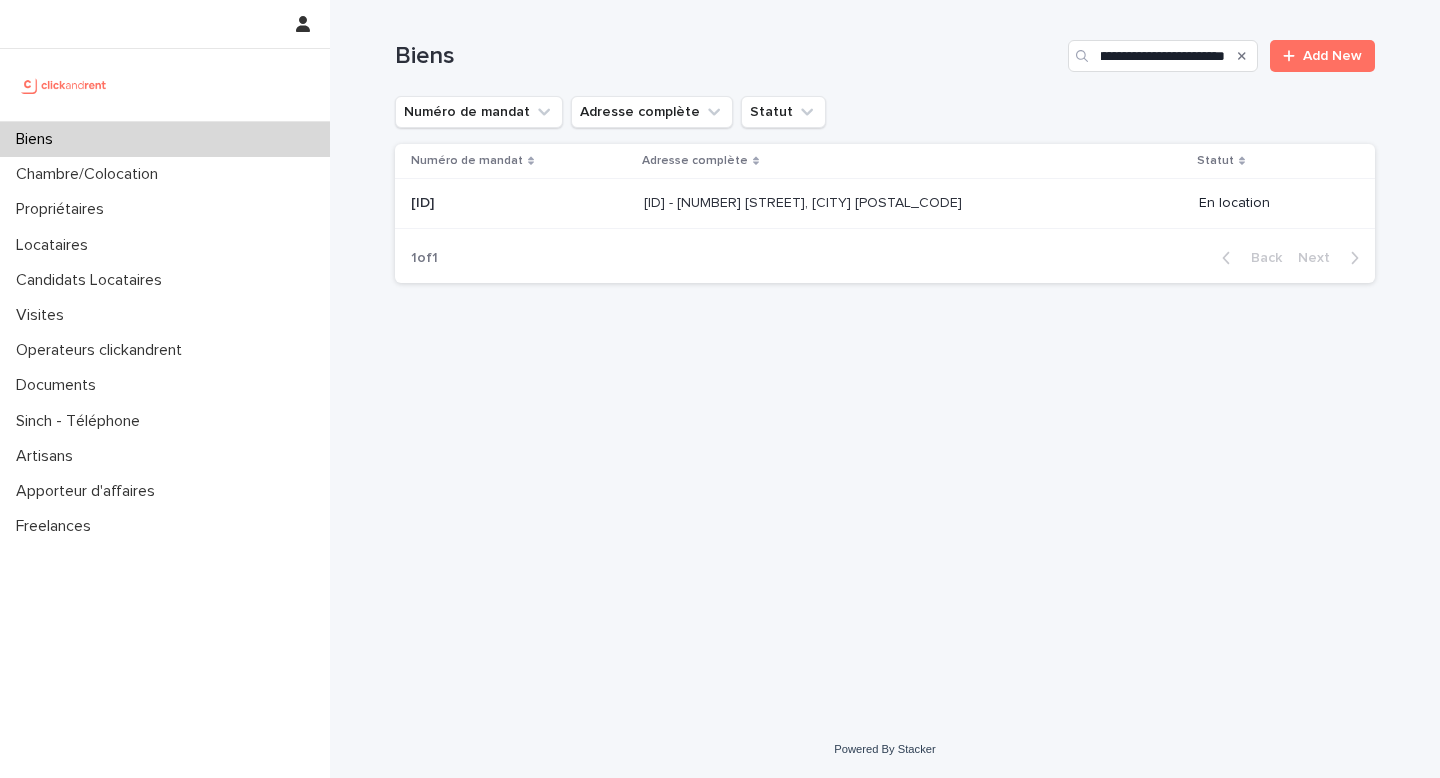 click on "[ID] - [NUMBER] [STREET], [CITY] [POSTAL_CODE]" at bounding box center (805, 201) 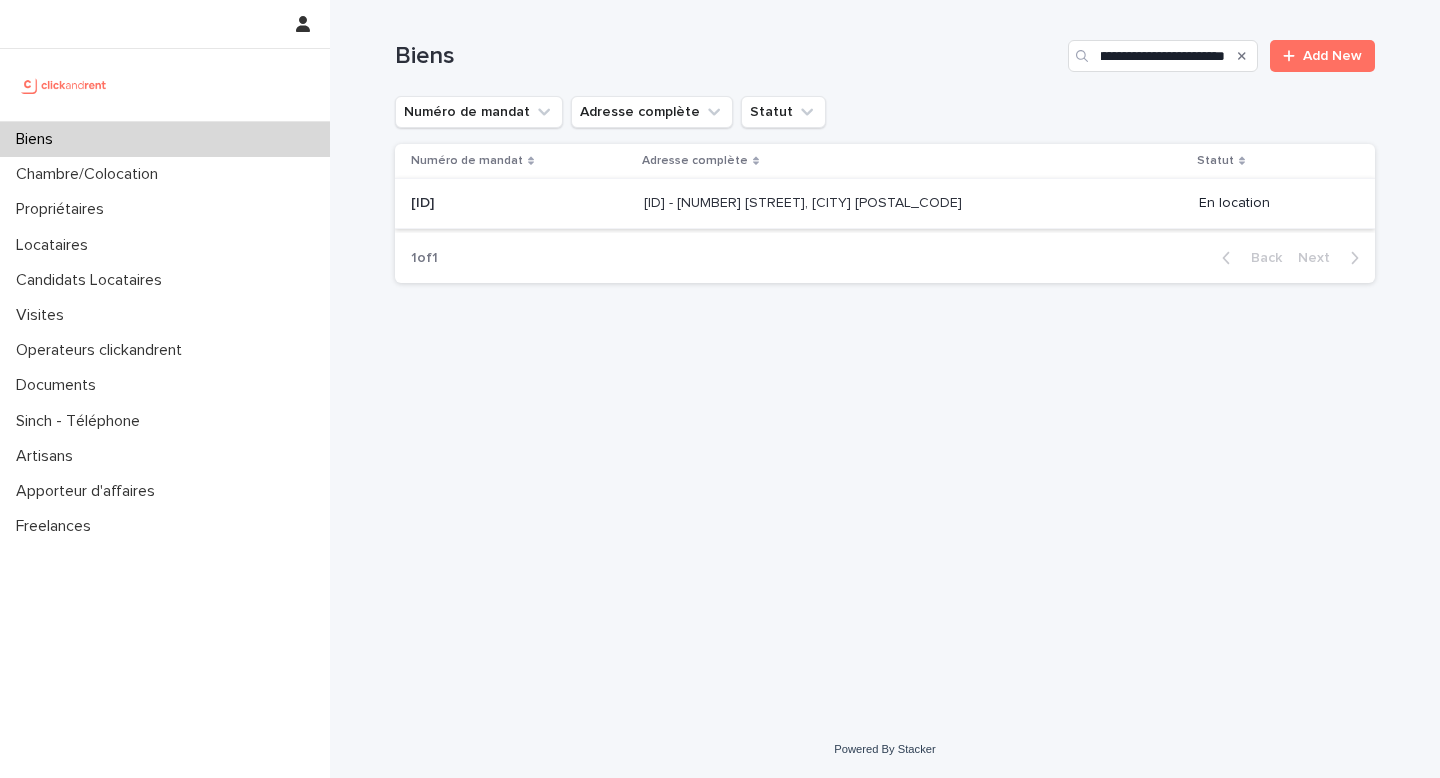 scroll, scrollTop: 0, scrollLeft: 0, axis: both 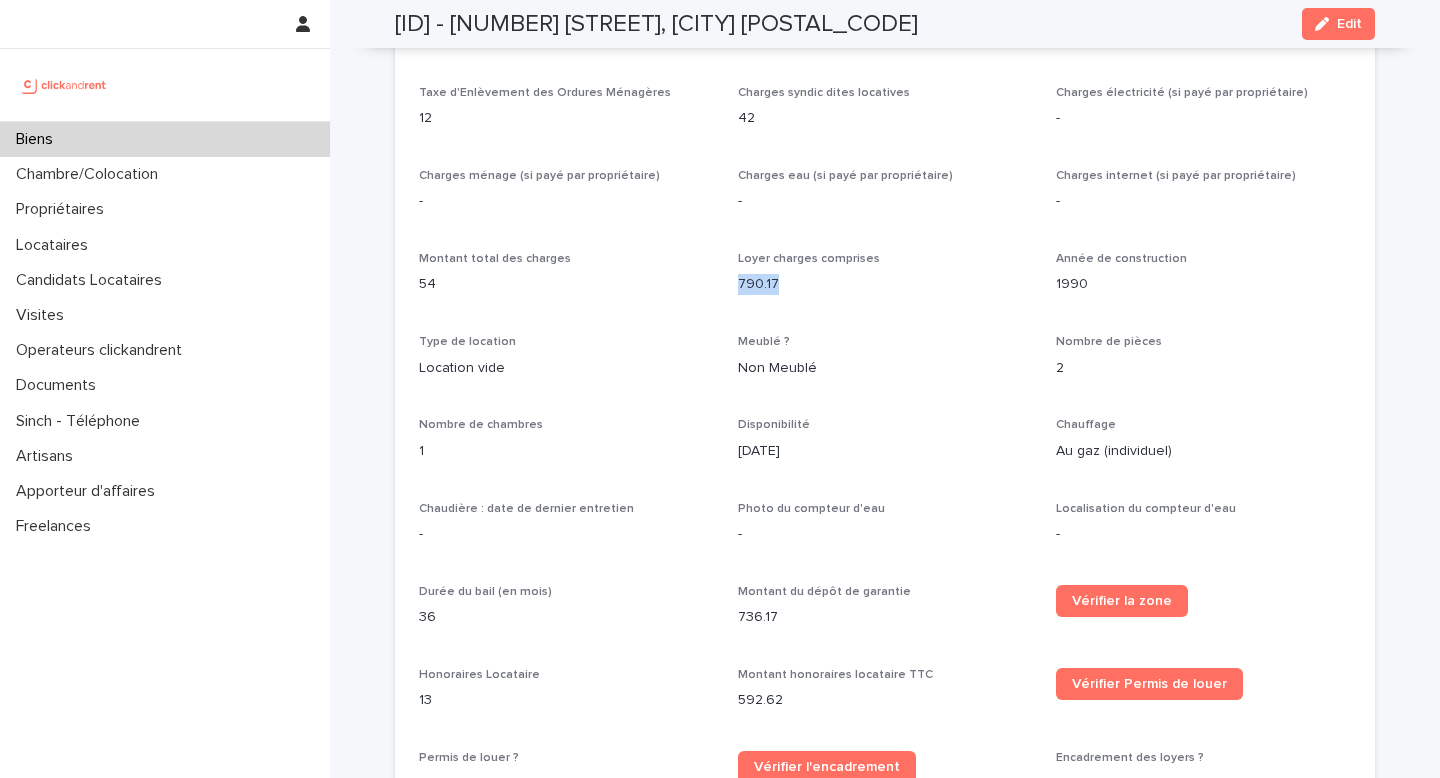 drag, startPoint x: 772, startPoint y: 289, endPoint x: 727, endPoint y: 285, distance: 45.17743 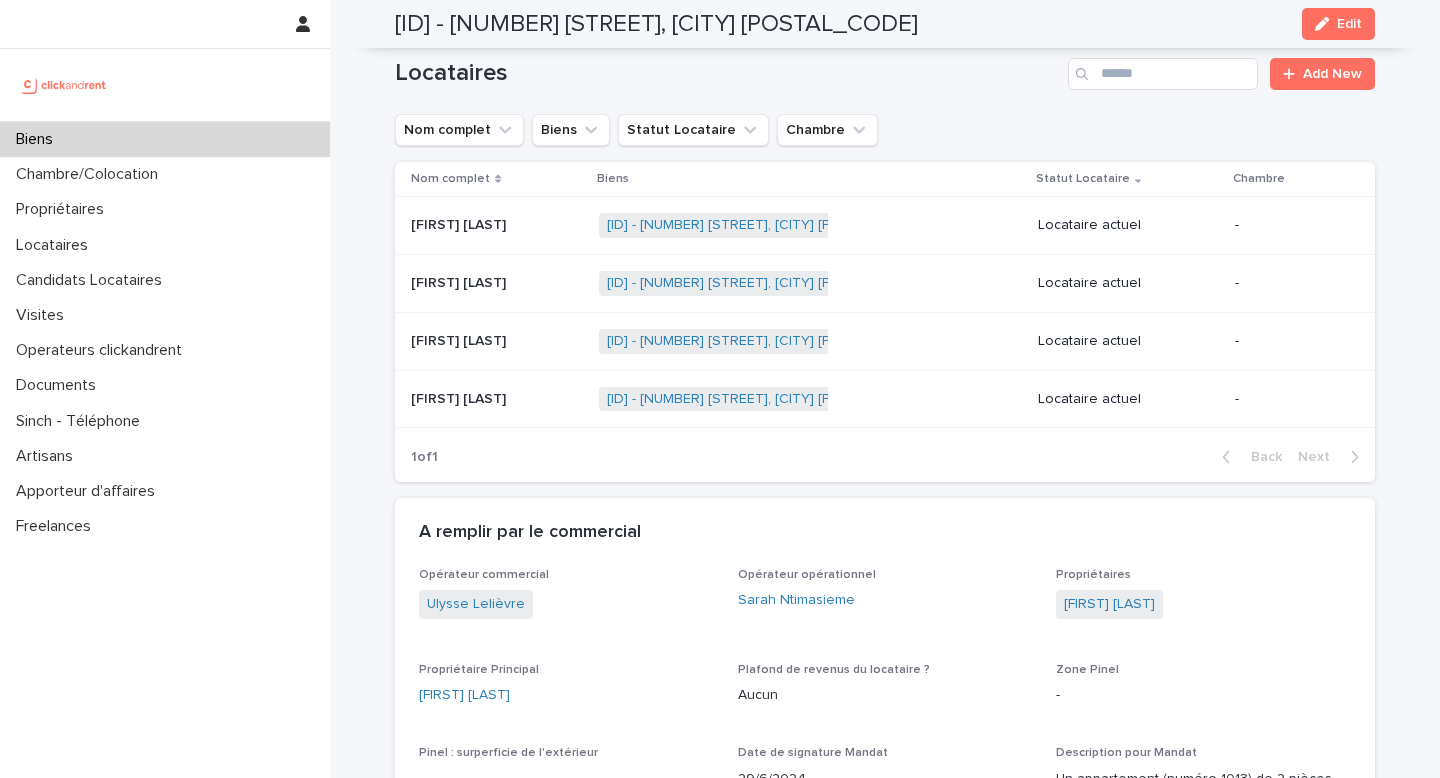 scroll, scrollTop: 0, scrollLeft: 0, axis: both 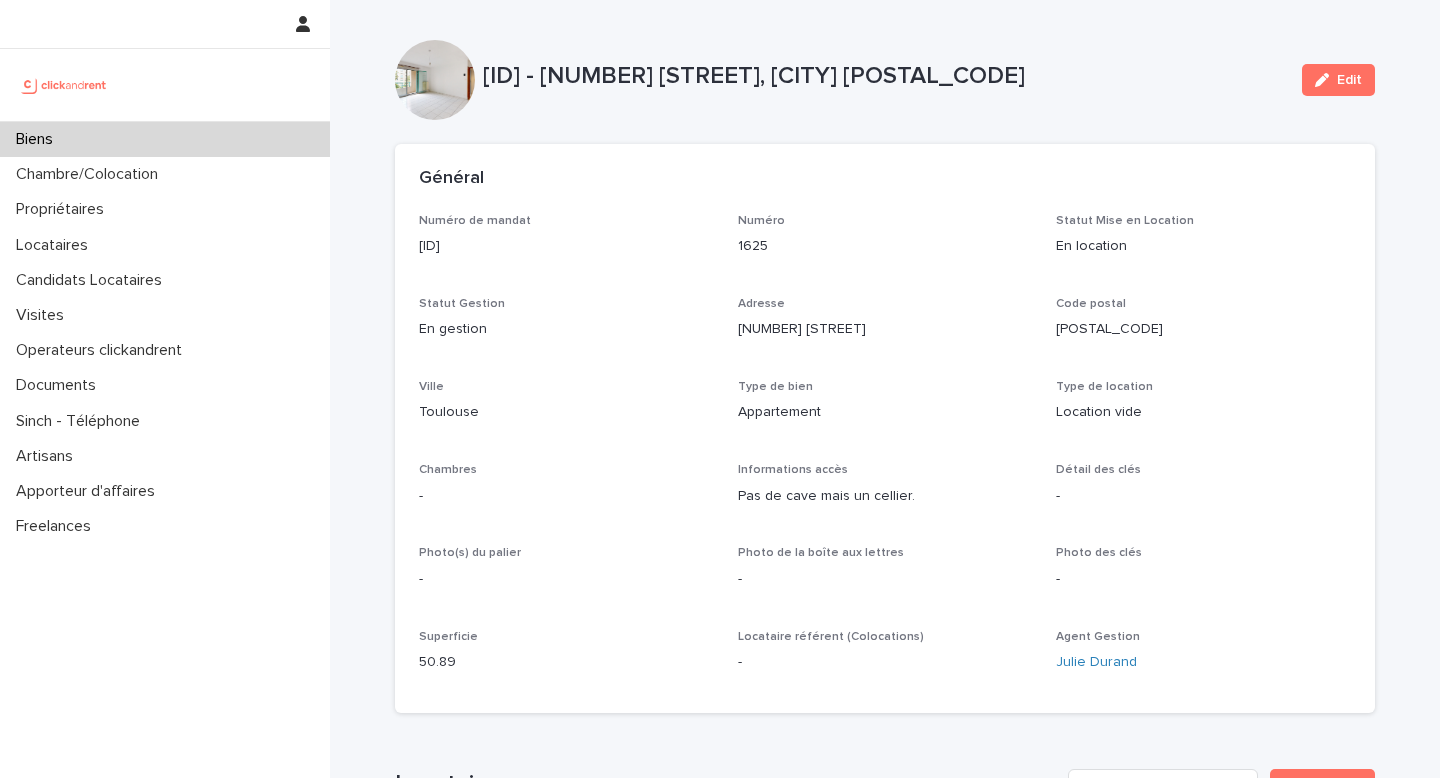 click on "Biens" at bounding box center [165, 139] 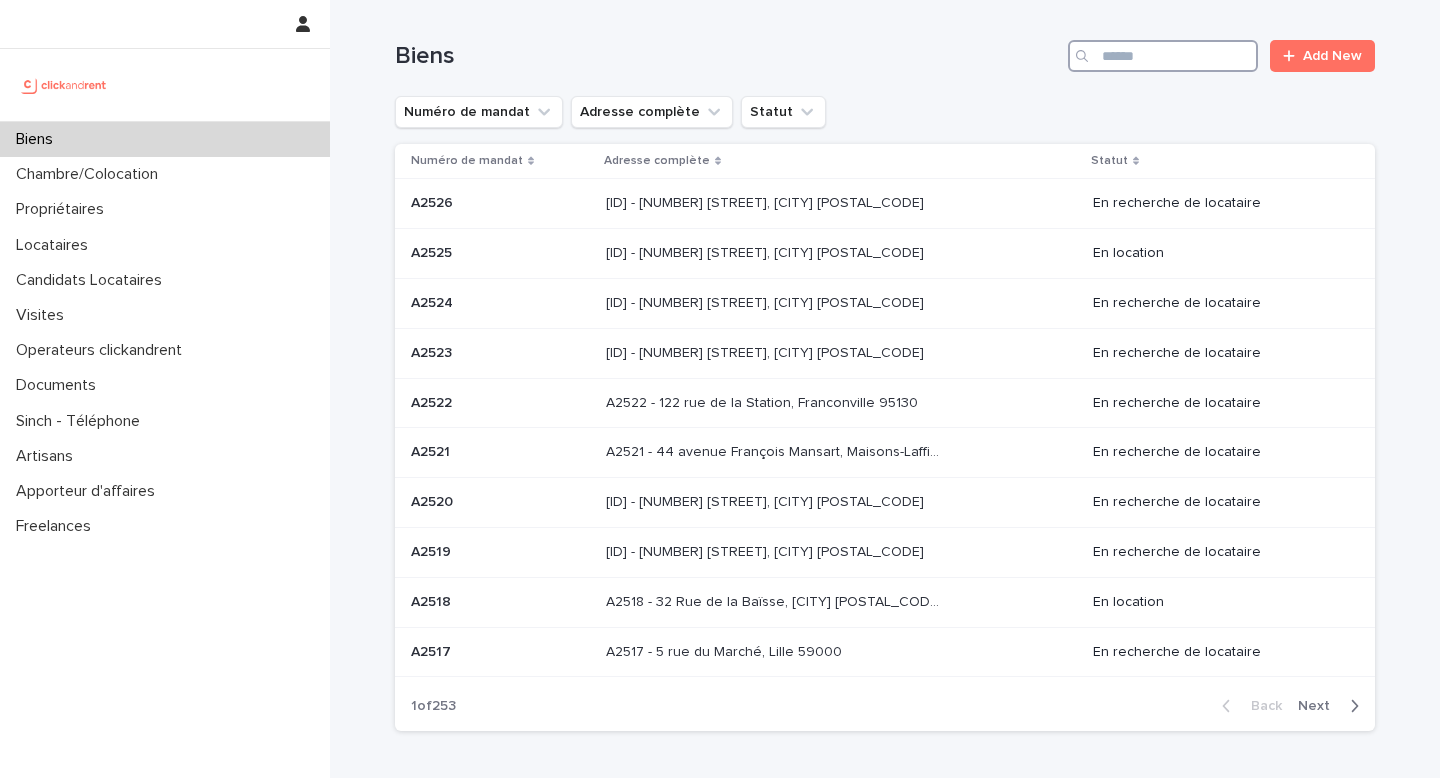 click at bounding box center (1163, 56) 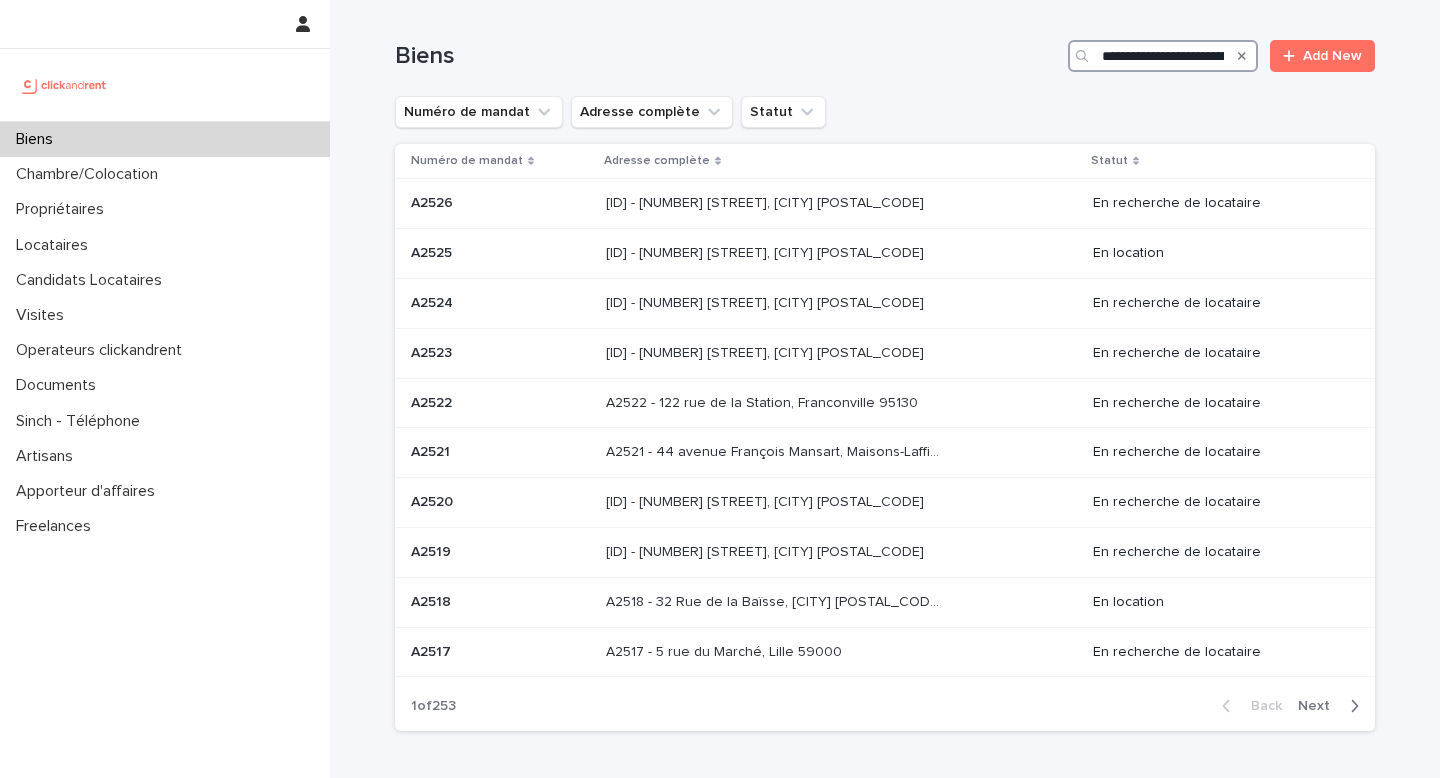 scroll, scrollTop: 0, scrollLeft: 166, axis: horizontal 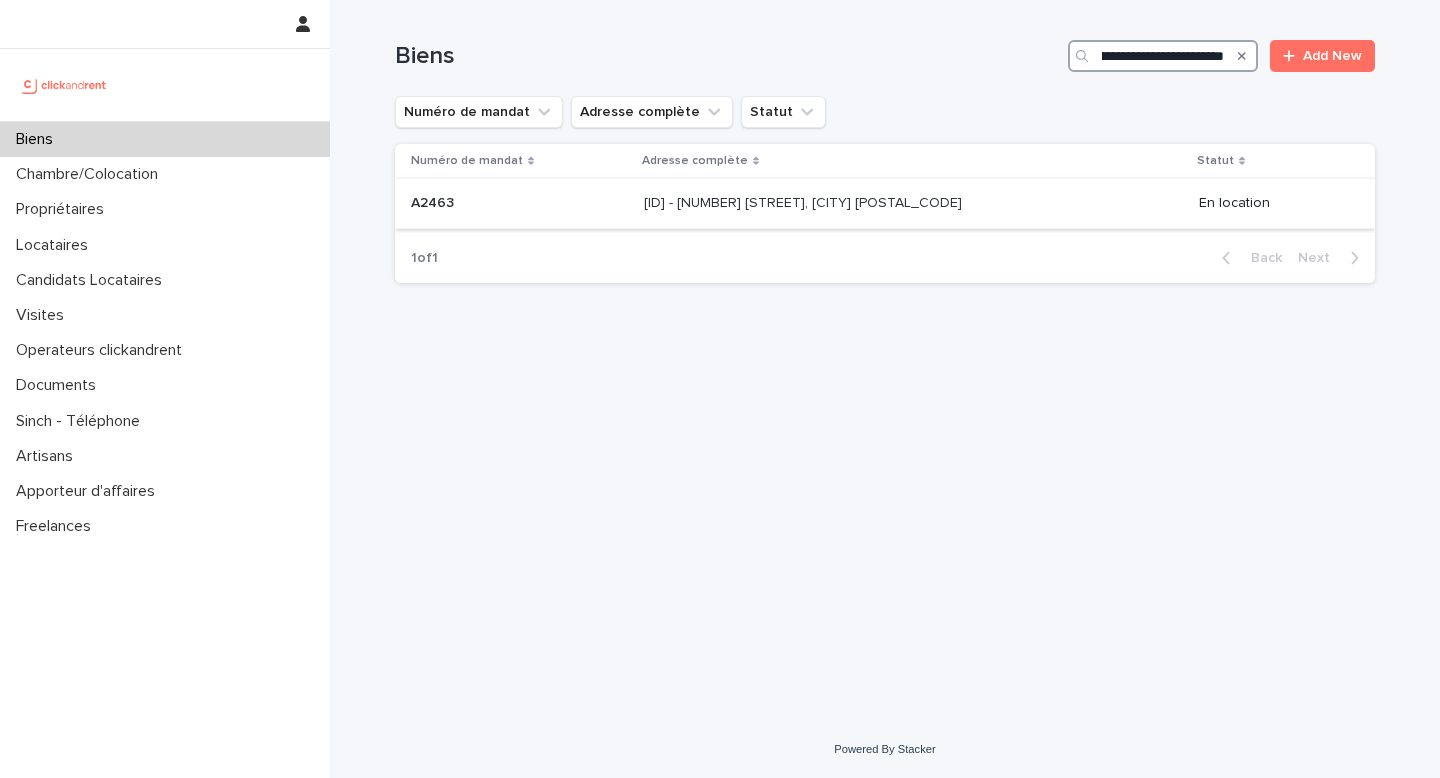 type on "**********" 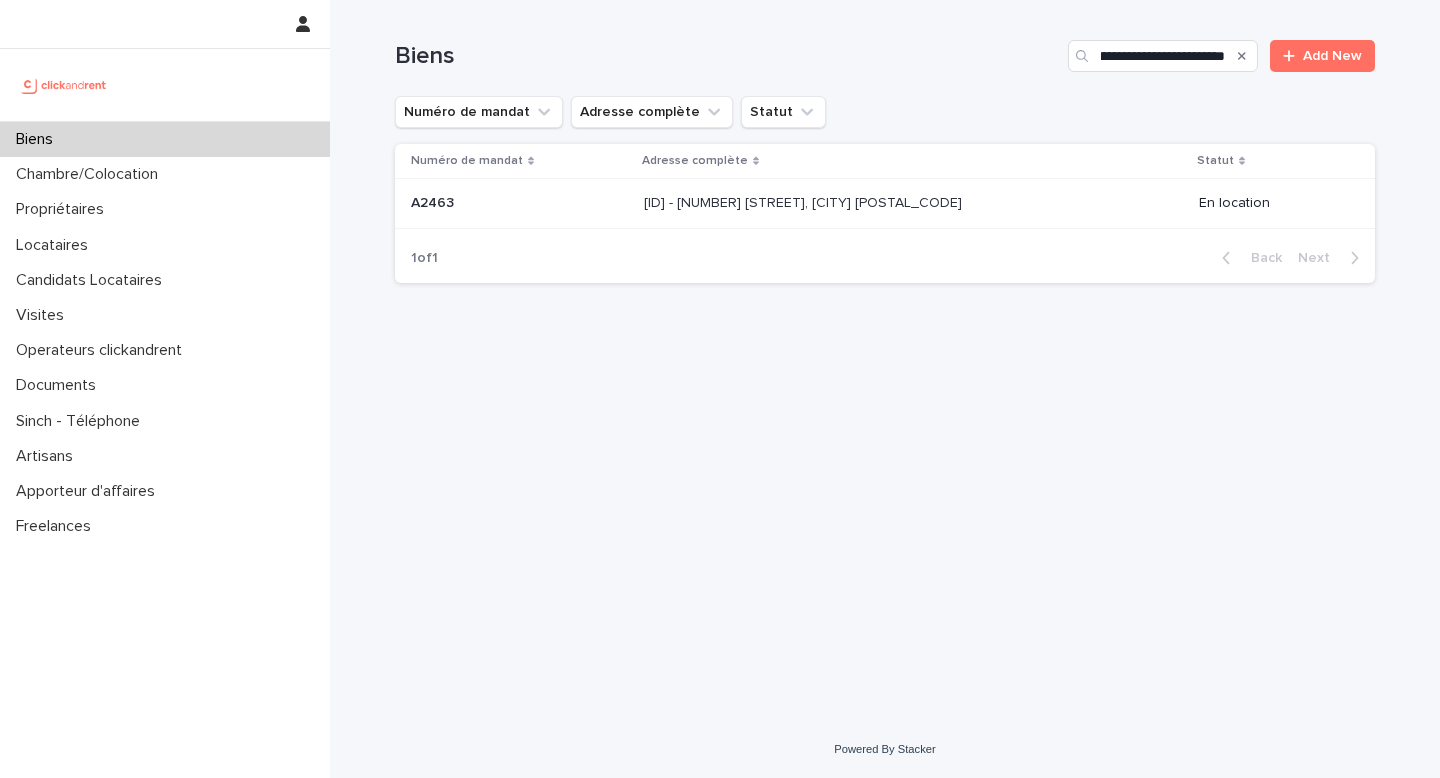 click on "[ID] - [NUMBER] [STREET], [CITY] [POSTAL_CODE]" at bounding box center [805, 201] 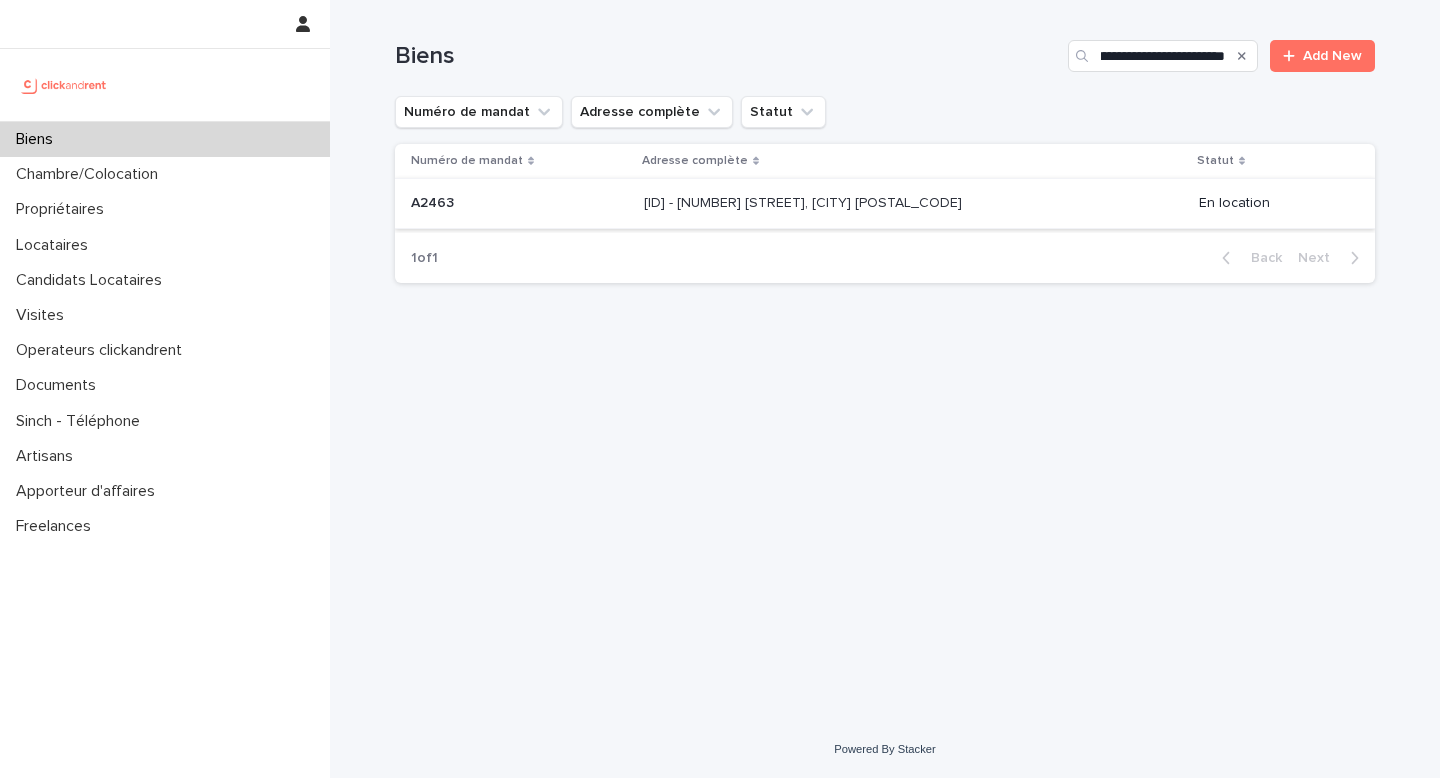 scroll, scrollTop: 0, scrollLeft: 0, axis: both 